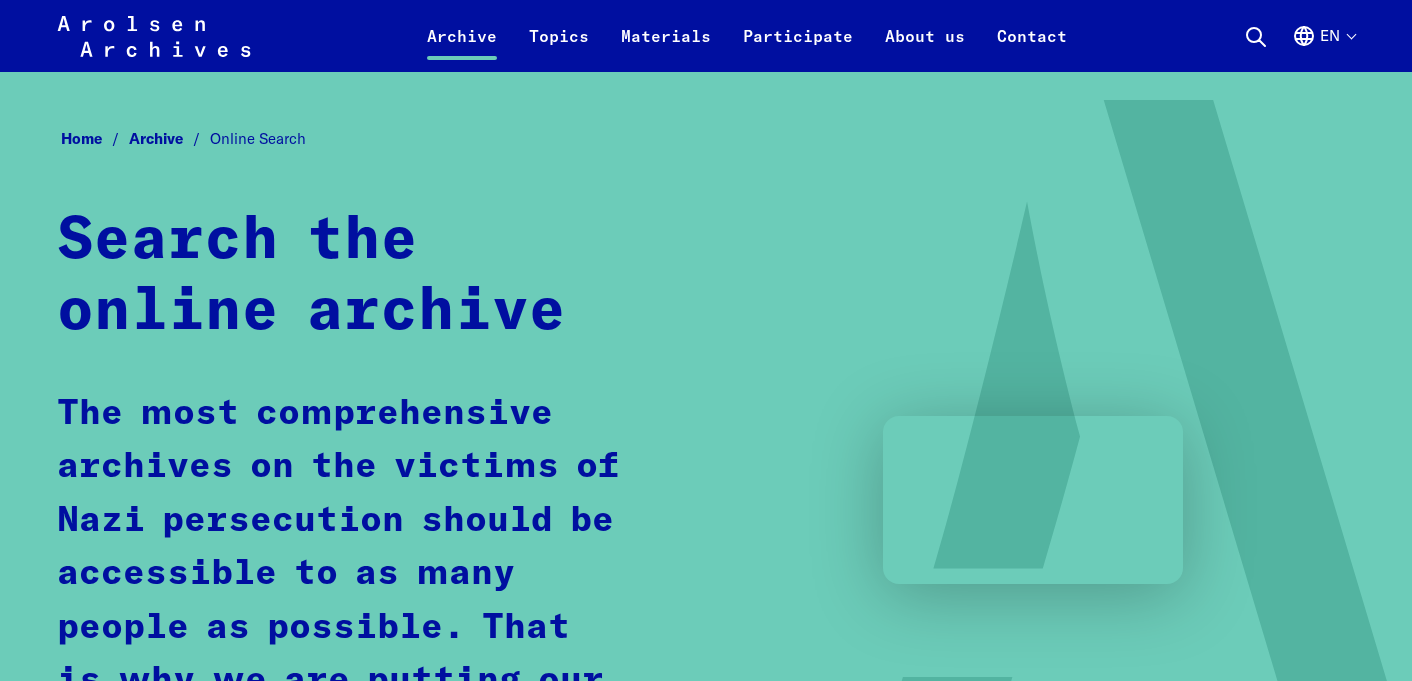 scroll, scrollTop: 5, scrollLeft: 0, axis: vertical 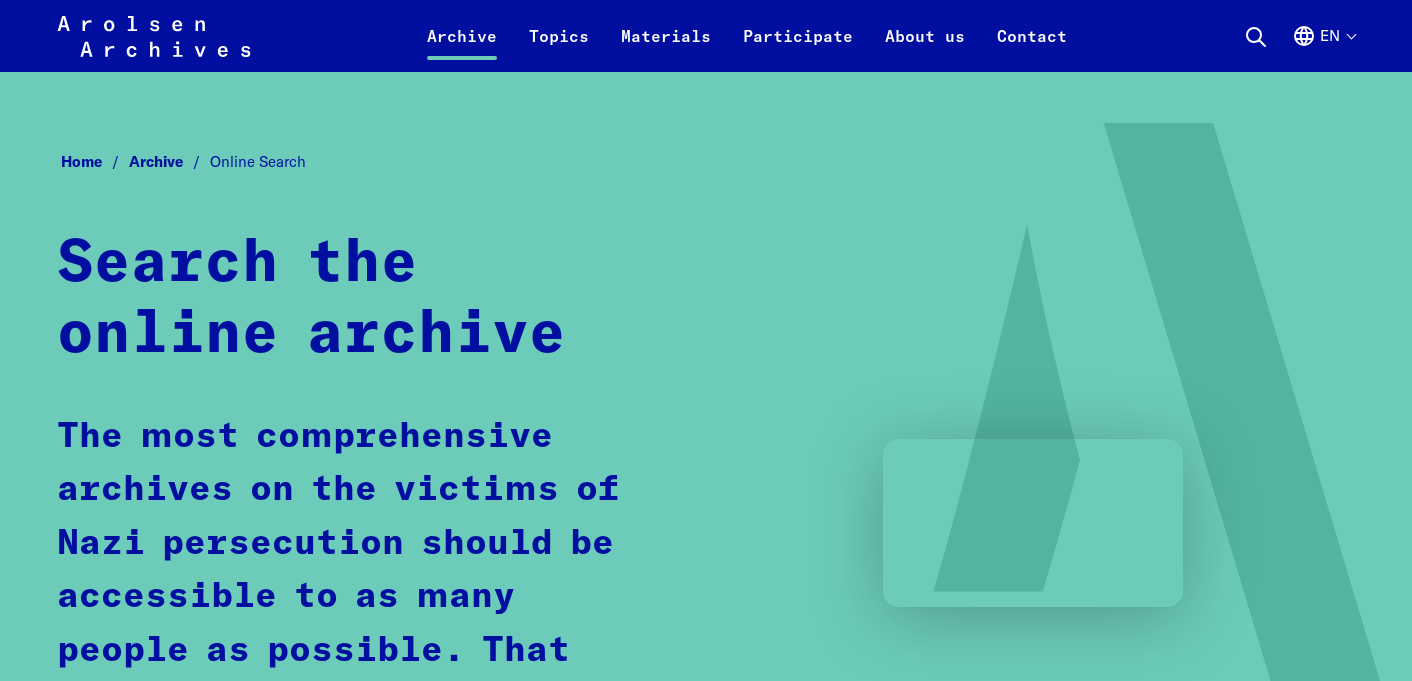 click 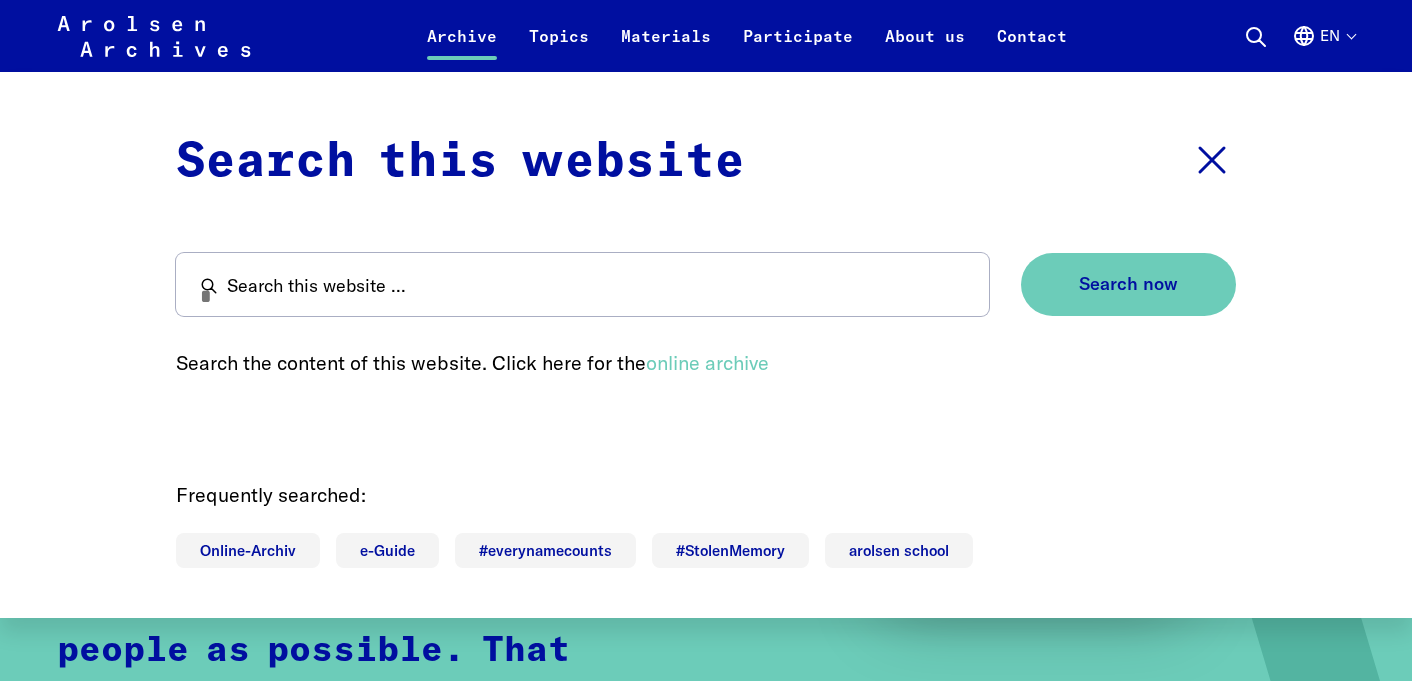 type 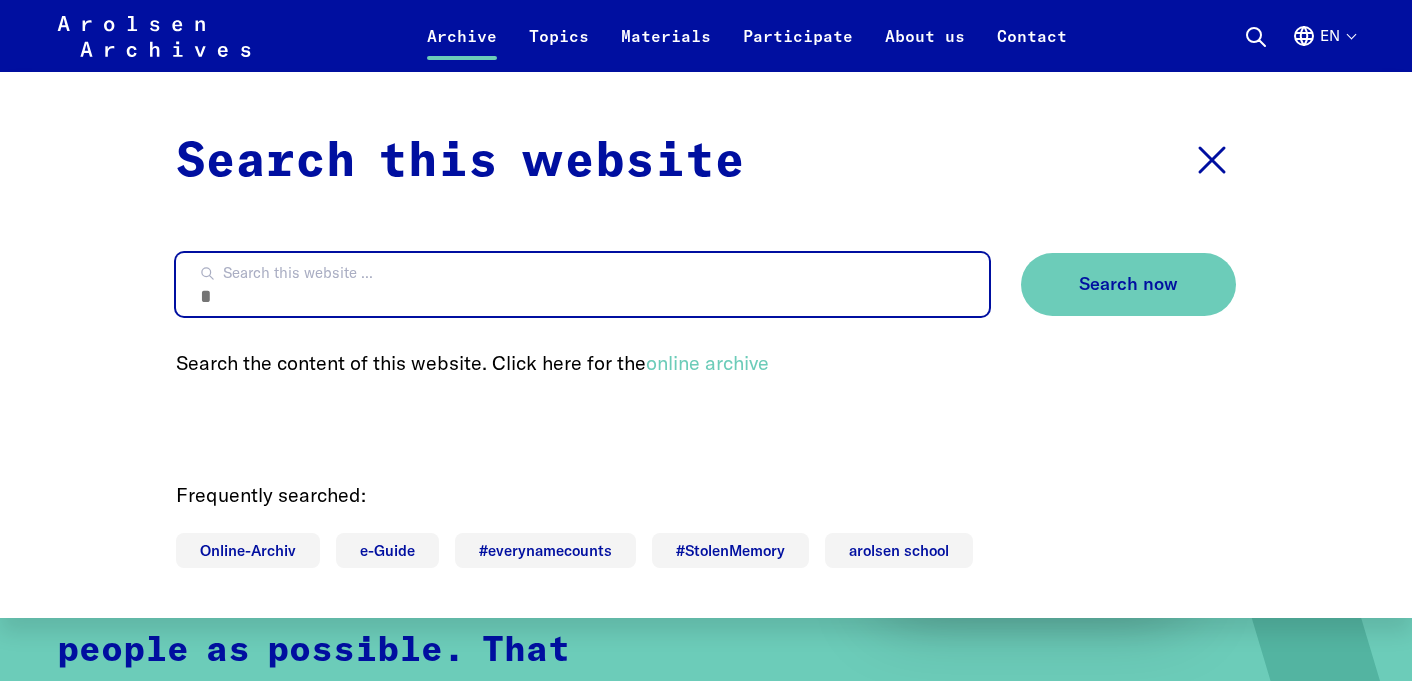 click on "Search this website ..." at bounding box center (582, 284) 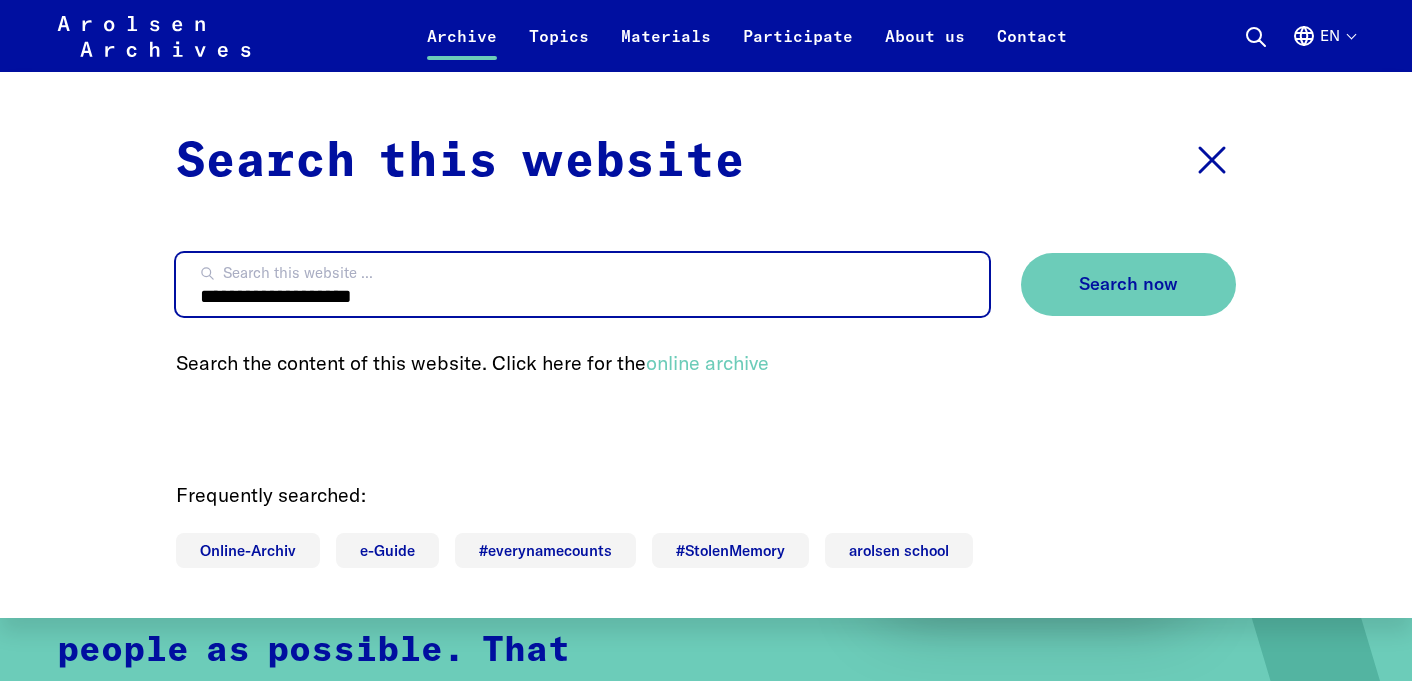 type on "**********" 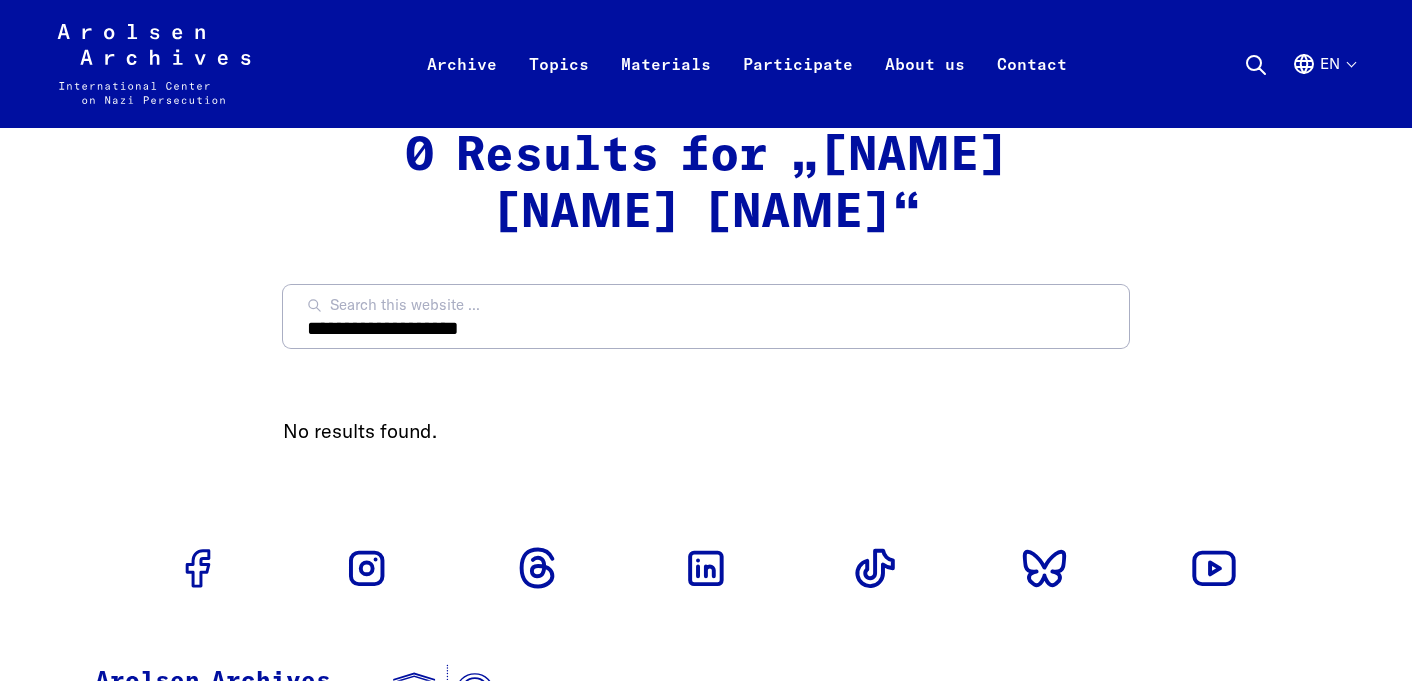 scroll, scrollTop: 0, scrollLeft: 0, axis: both 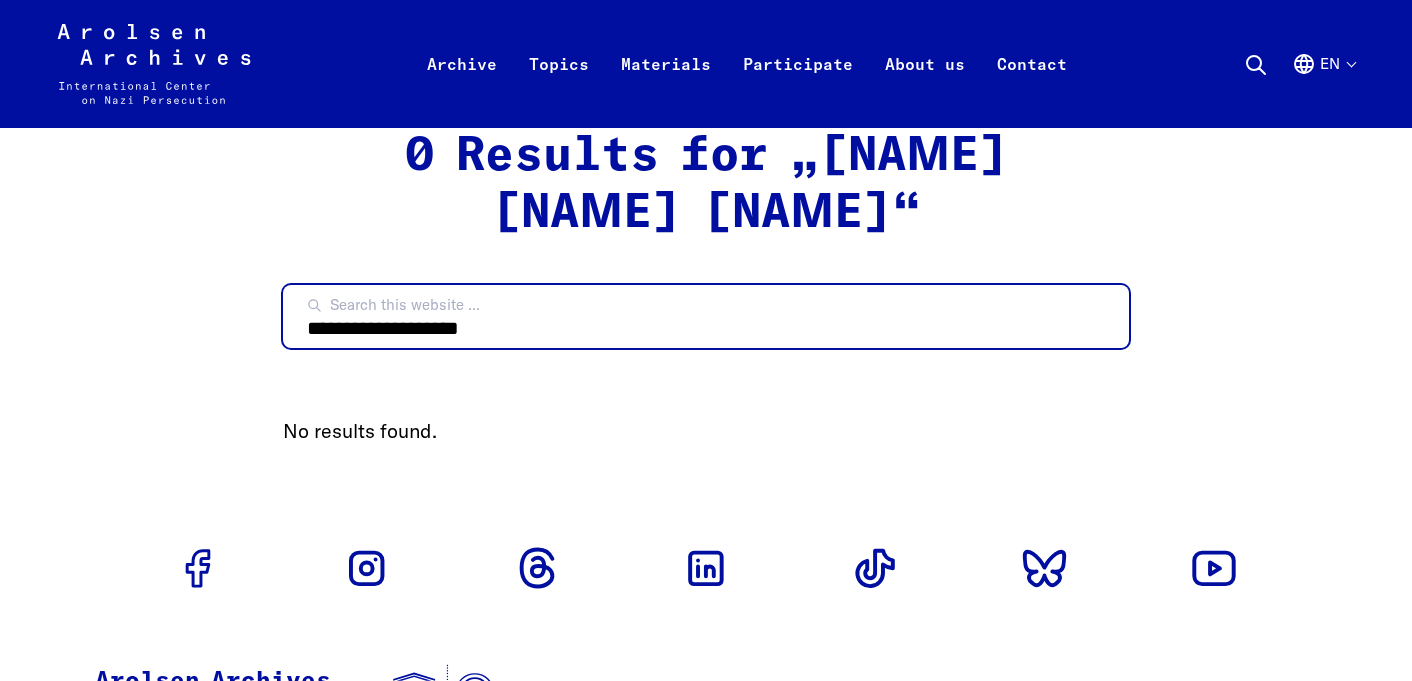 drag, startPoint x: 424, startPoint y: 332, endPoint x: 374, endPoint y: 326, distance: 50.358715 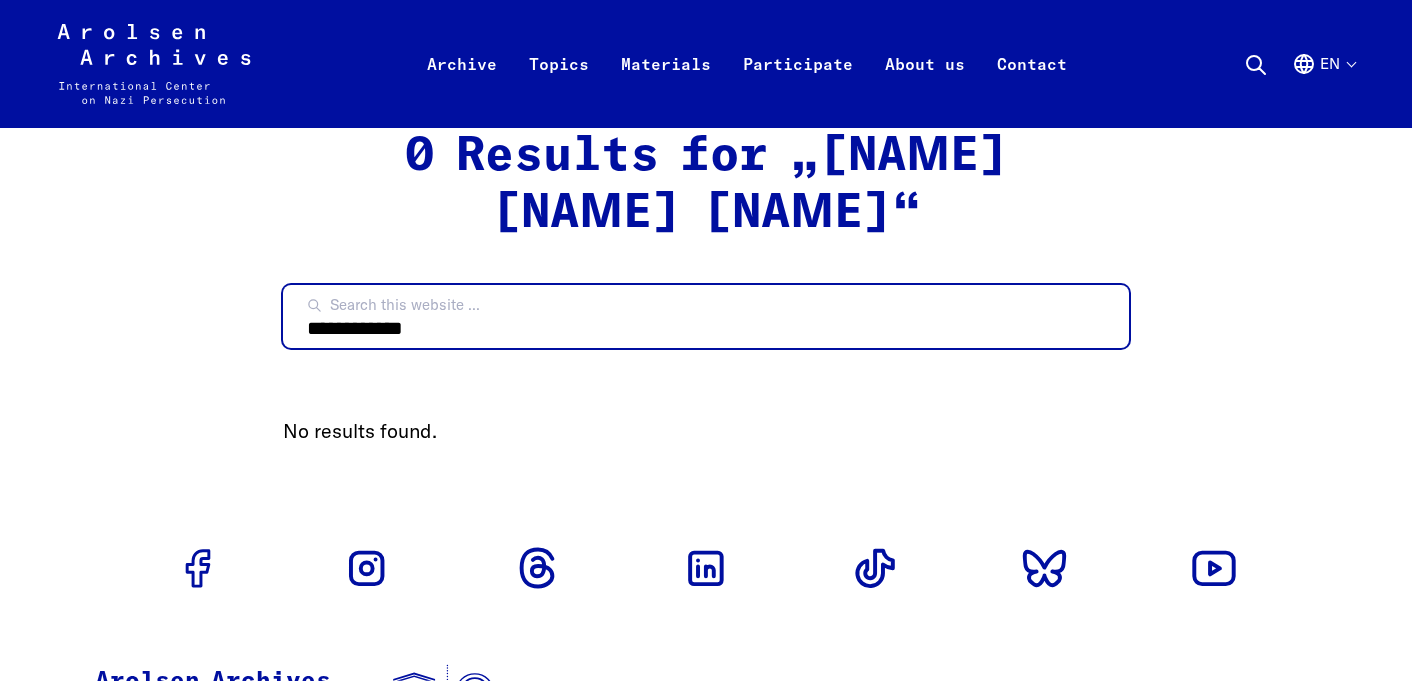 type on "**********" 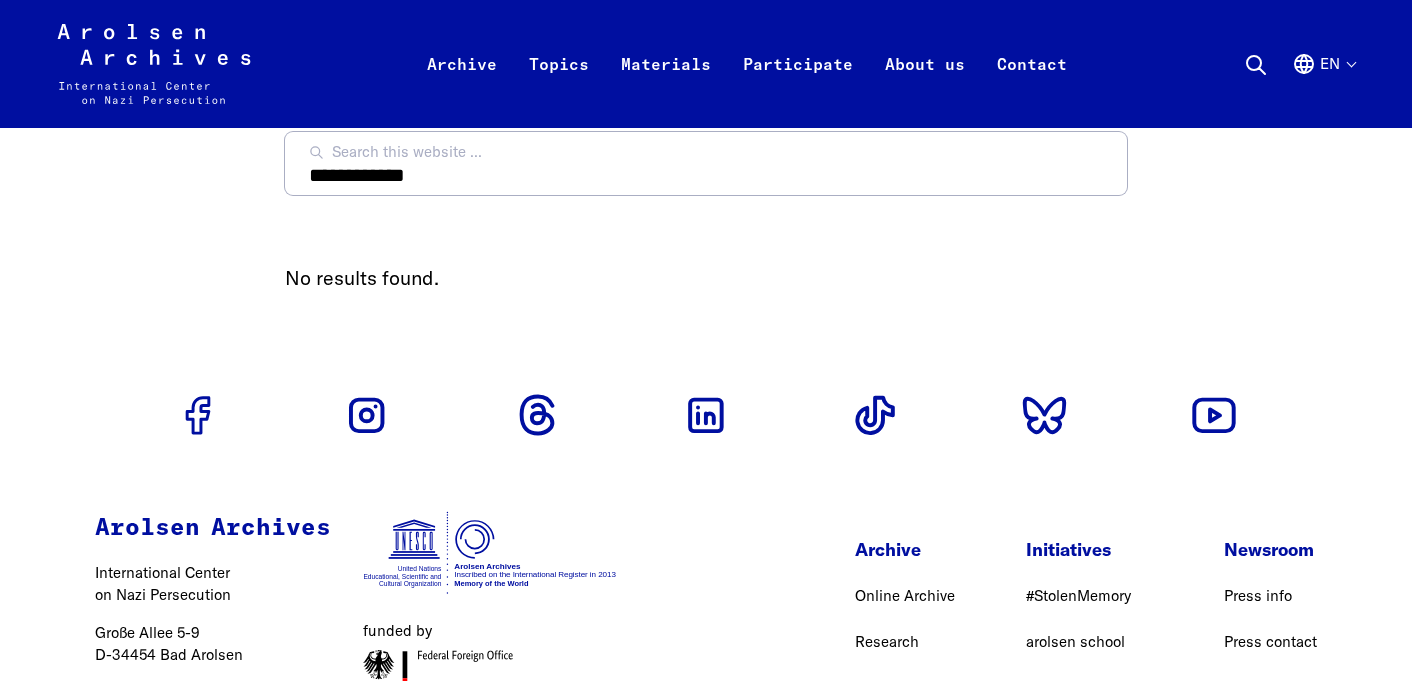 scroll, scrollTop: 0, scrollLeft: 0, axis: both 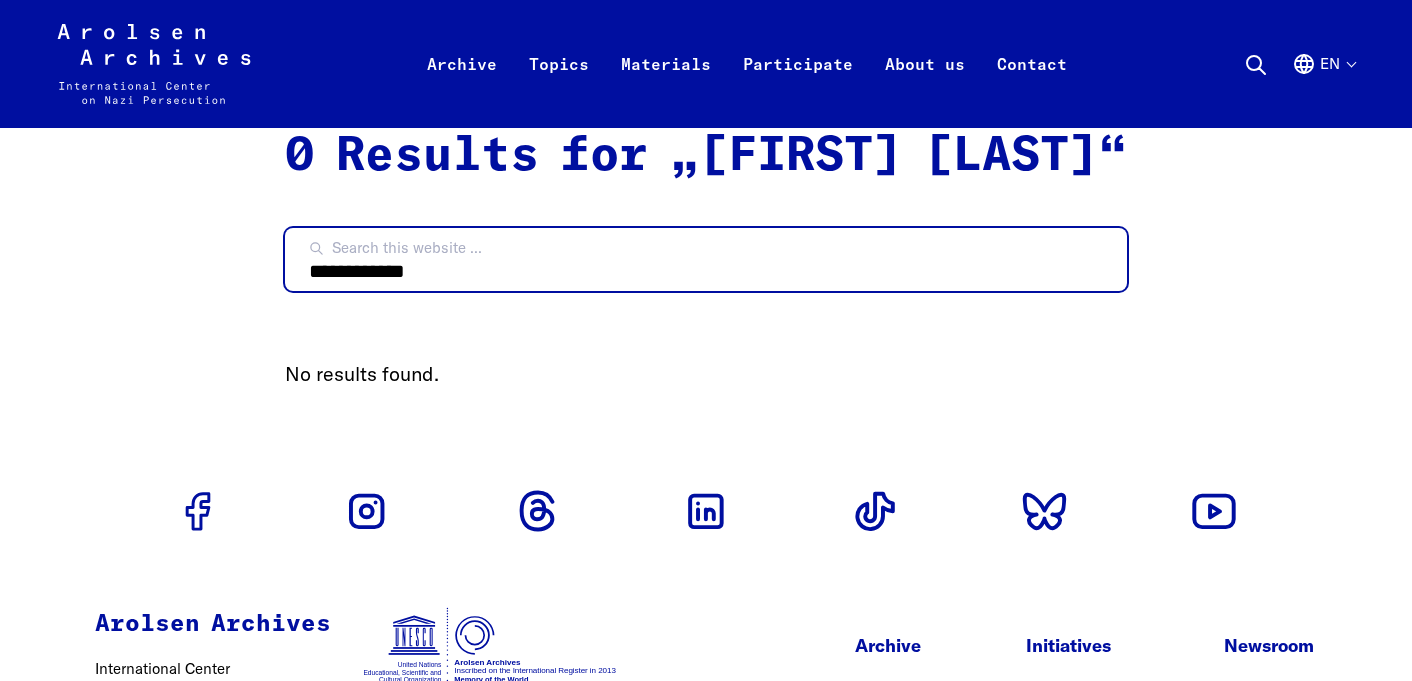 drag, startPoint x: 392, startPoint y: 271, endPoint x: 321, endPoint y: 274, distance: 71.063354 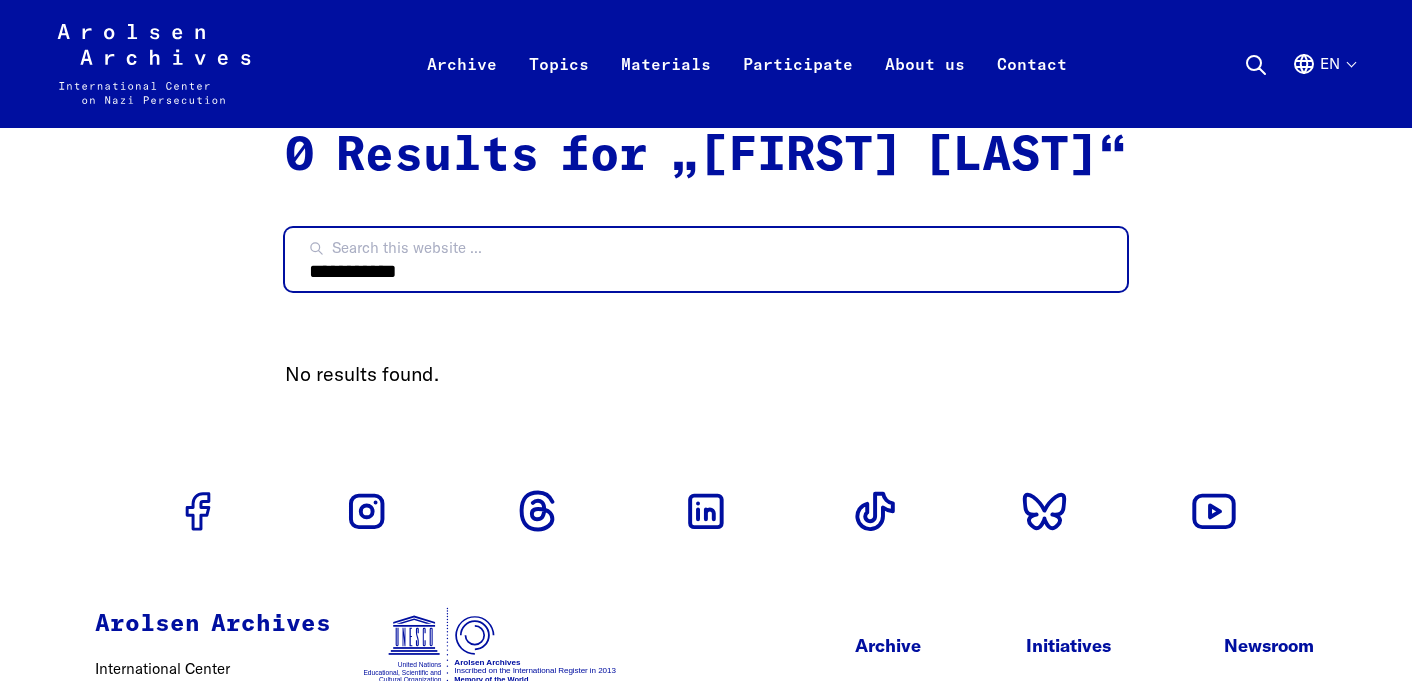 type on "**********" 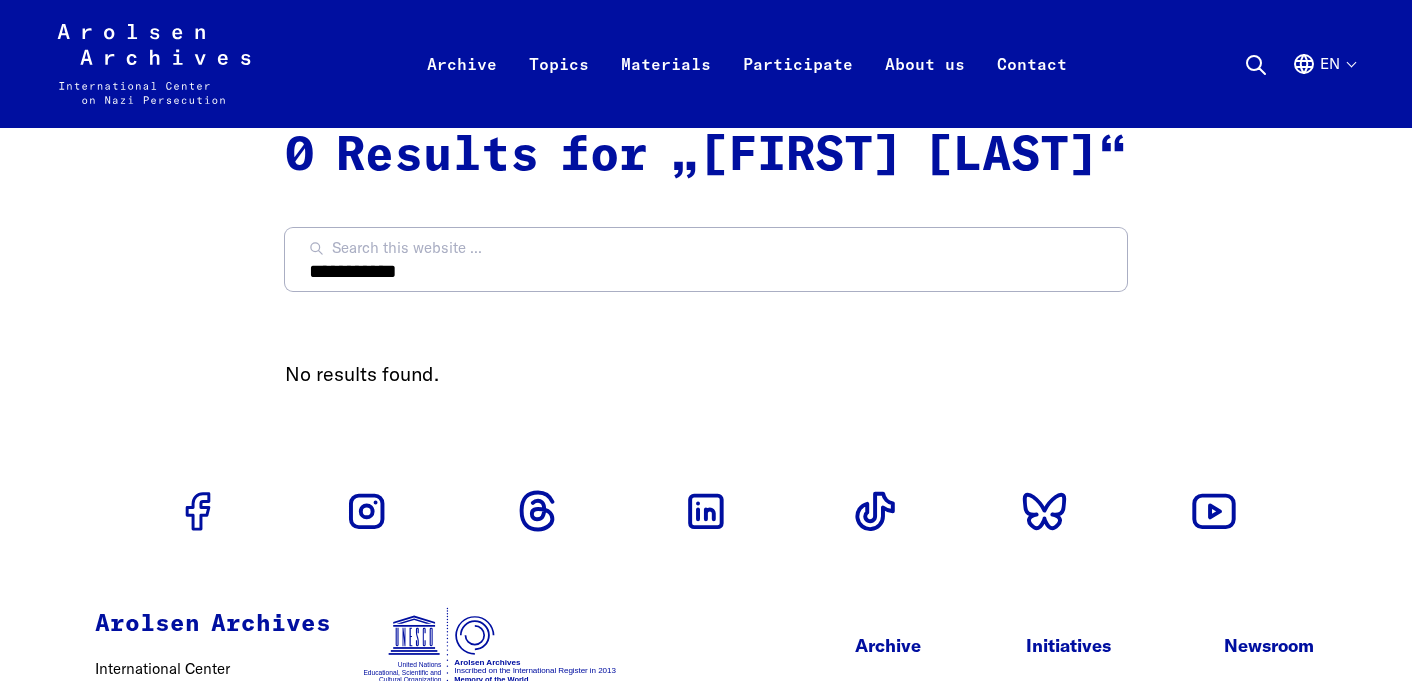 scroll, scrollTop: 0, scrollLeft: 0, axis: both 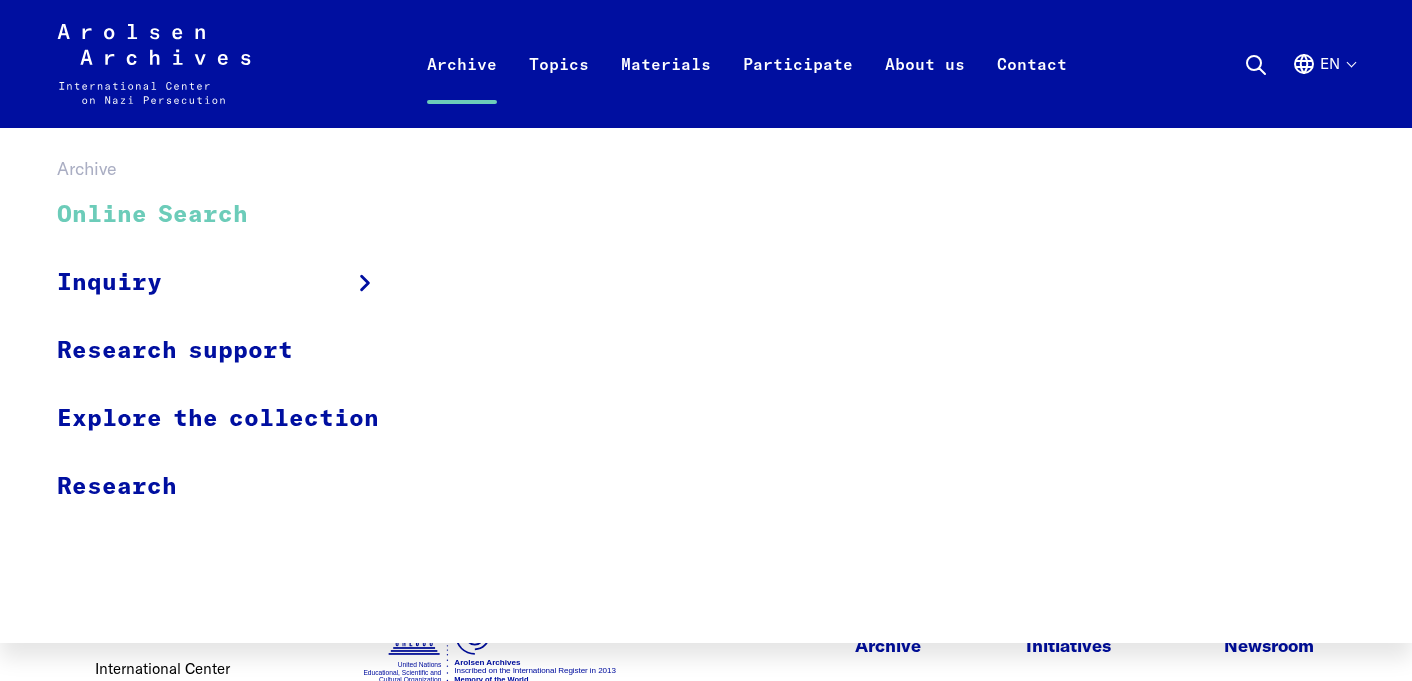 click on "Online Search" at bounding box center (231, 215) 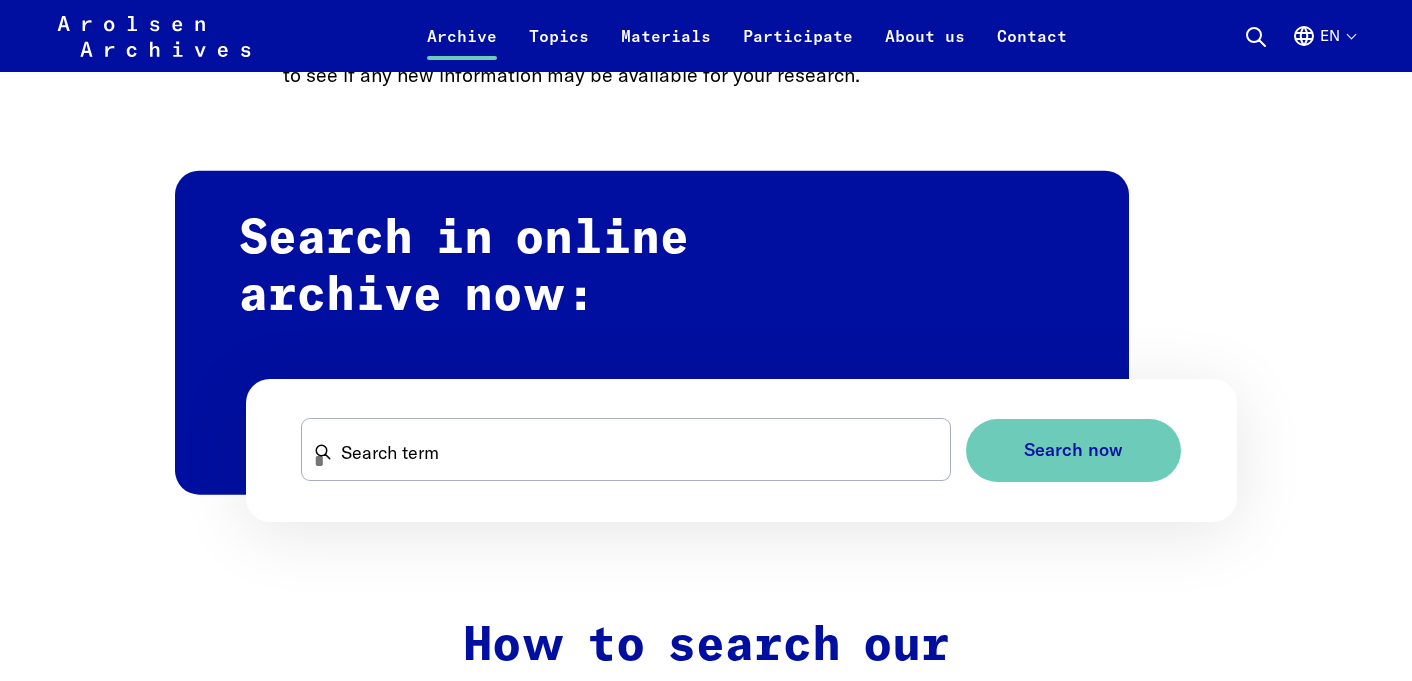 scroll, scrollTop: 1103, scrollLeft: 0, axis: vertical 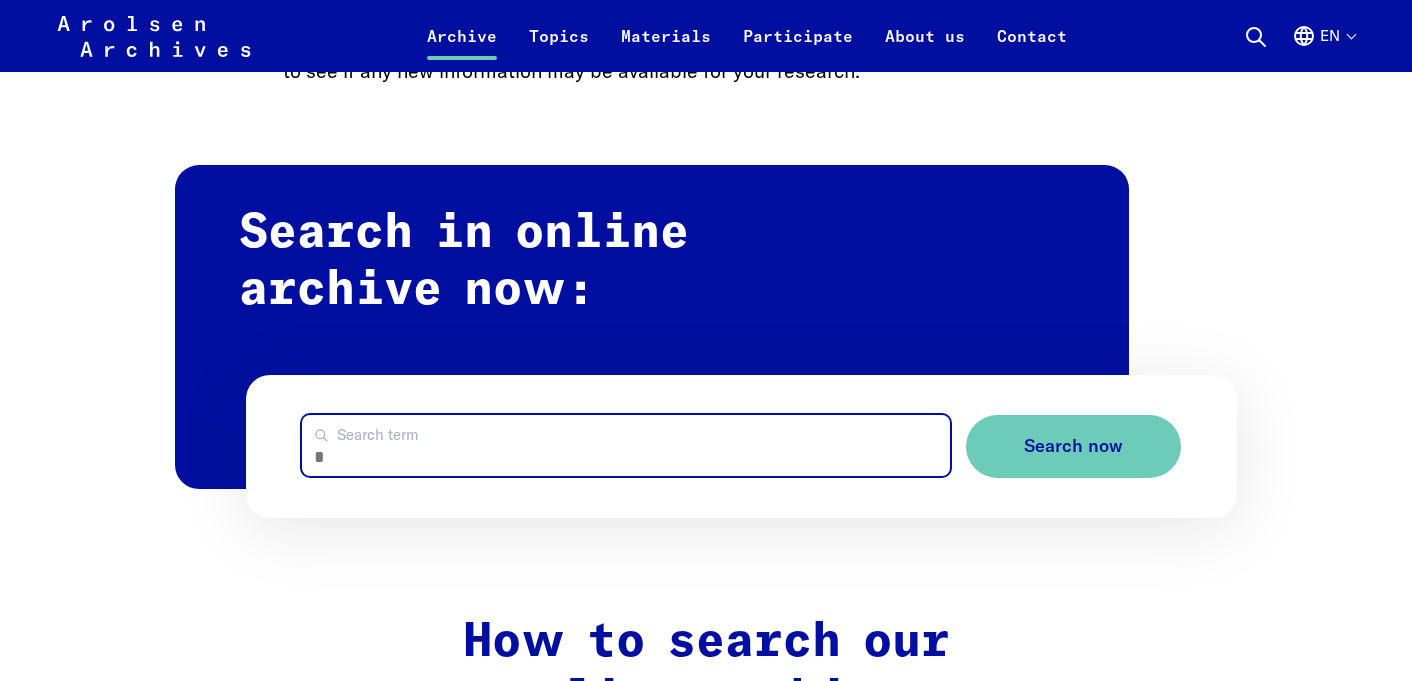 click on "Search term" at bounding box center [625, 445] 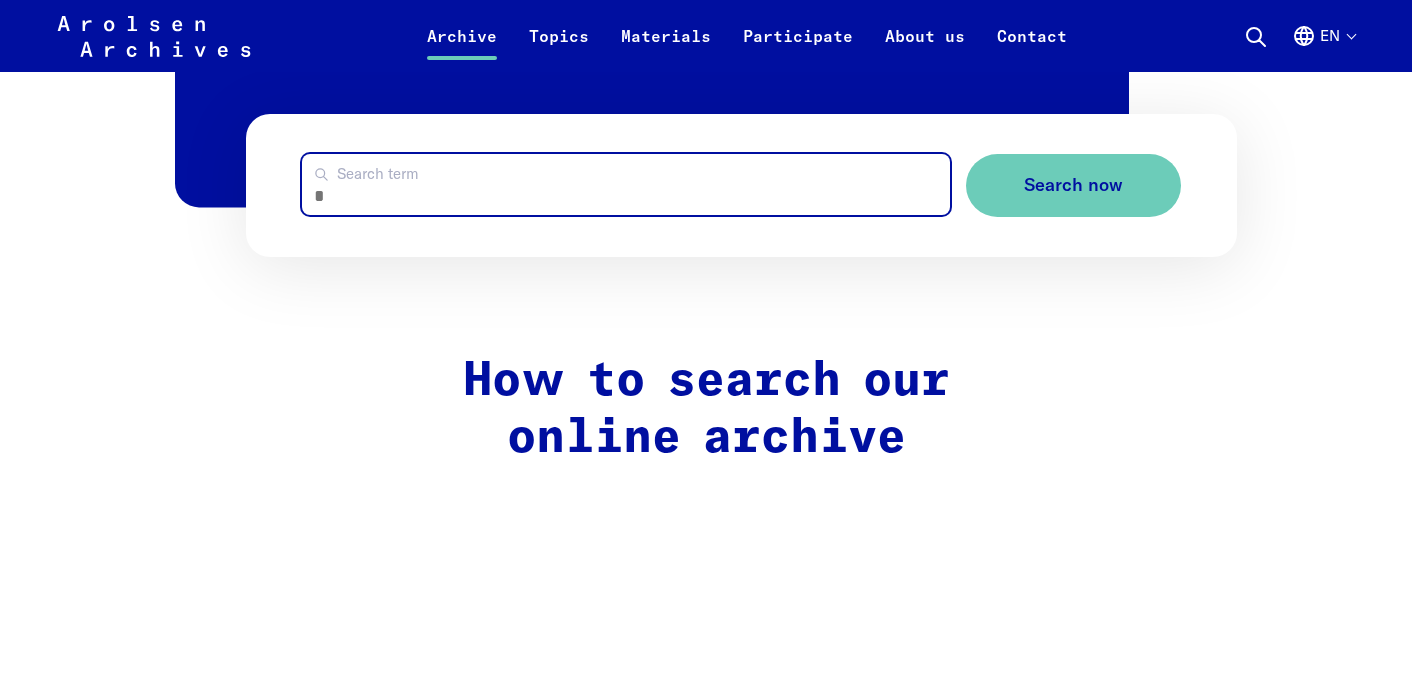 scroll, scrollTop: 1265, scrollLeft: 0, axis: vertical 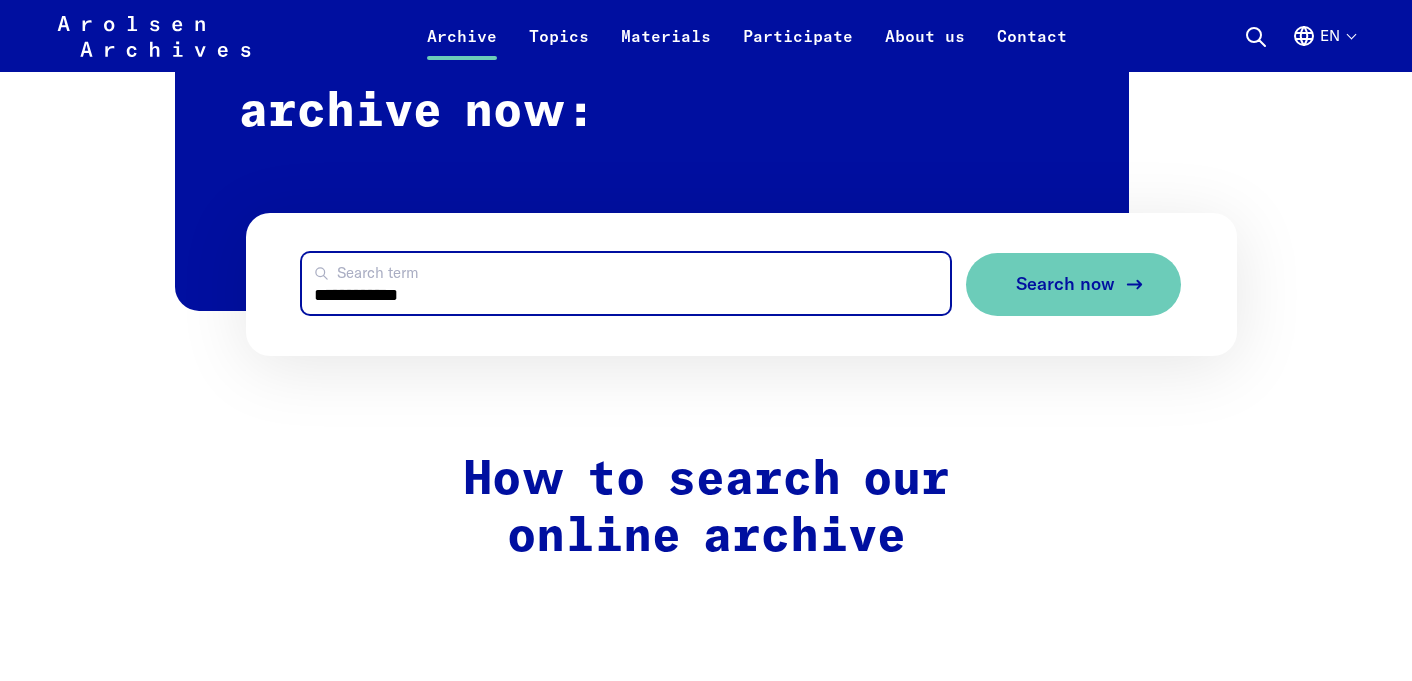 type on "**********" 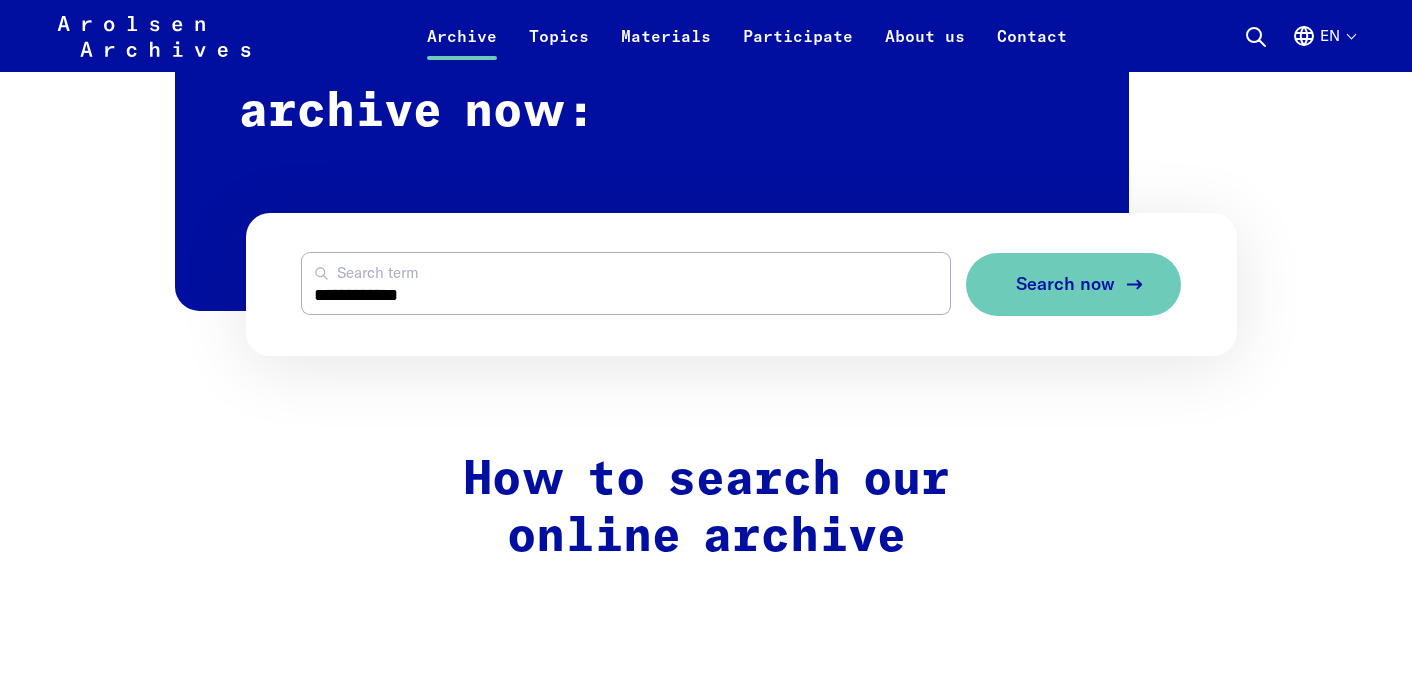 click on "Search now" at bounding box center [1073, 284] 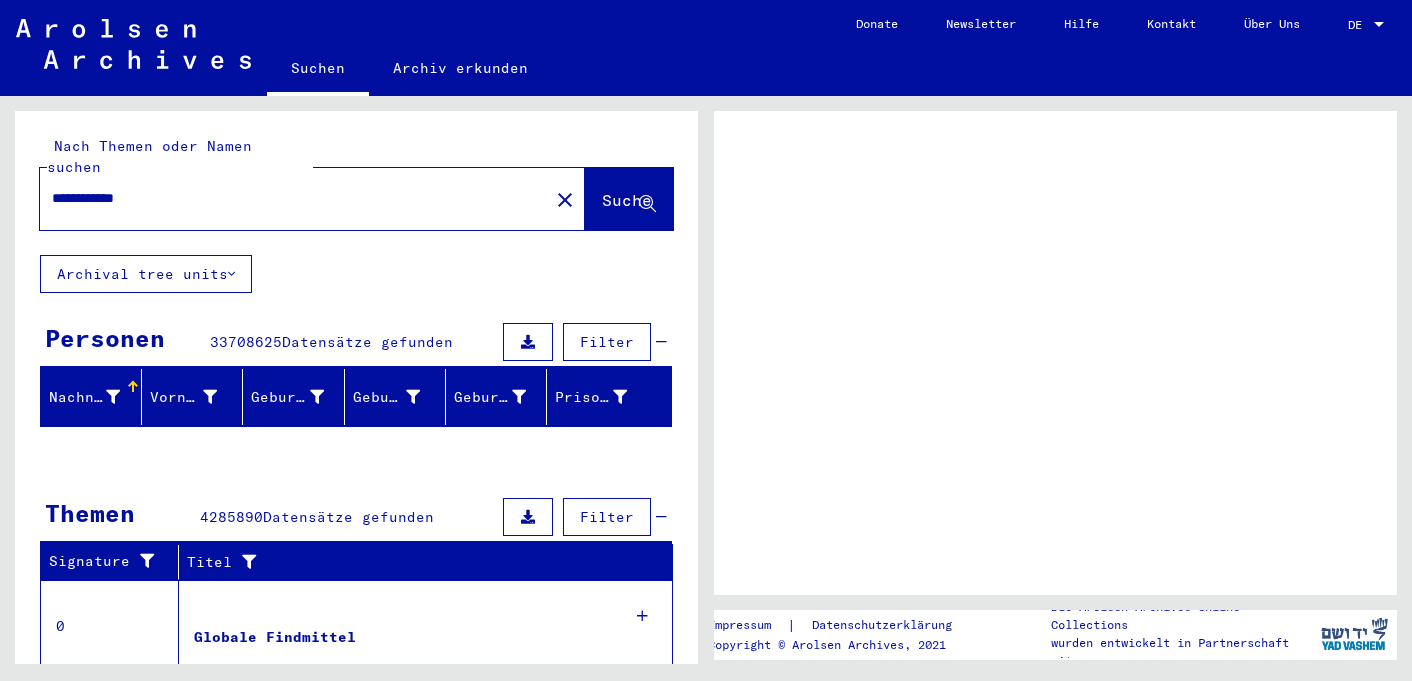 scroll, scrollTop: 0, scrollLeft: 0, axis: both 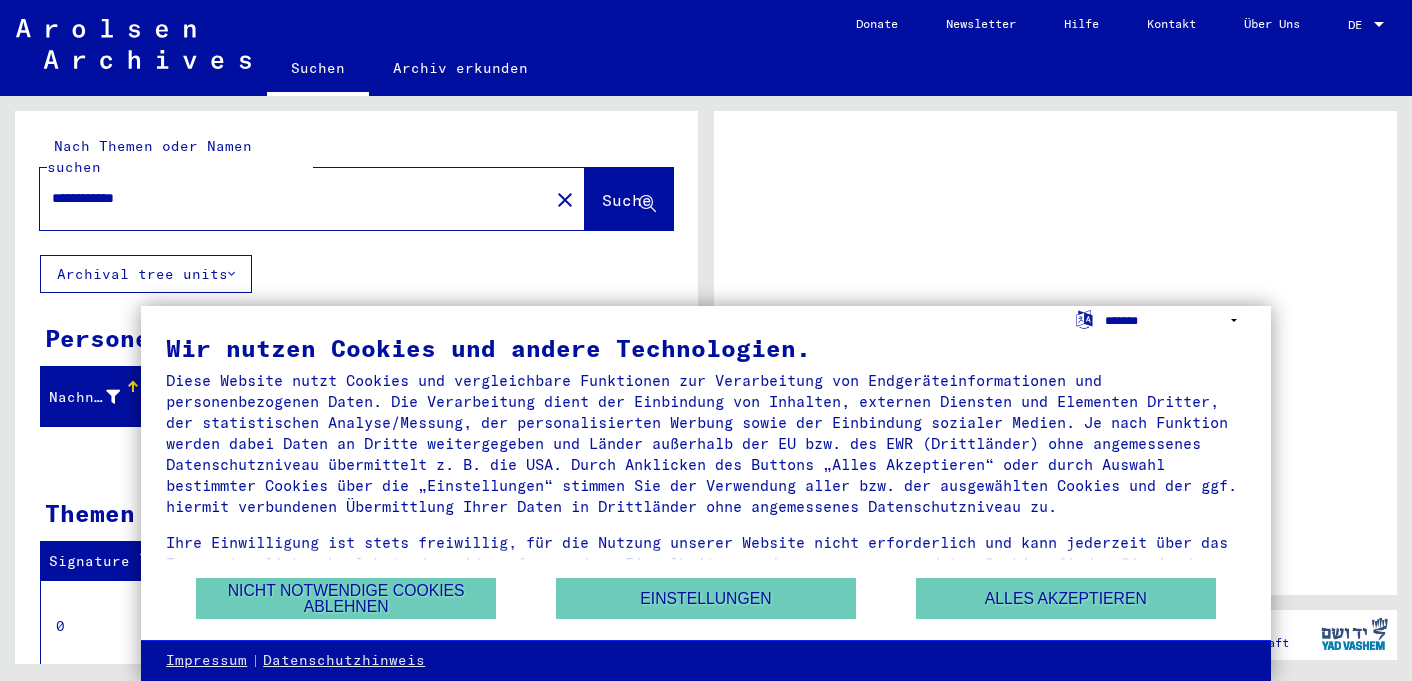 click on "**********" at bounding box center [1175, 320] 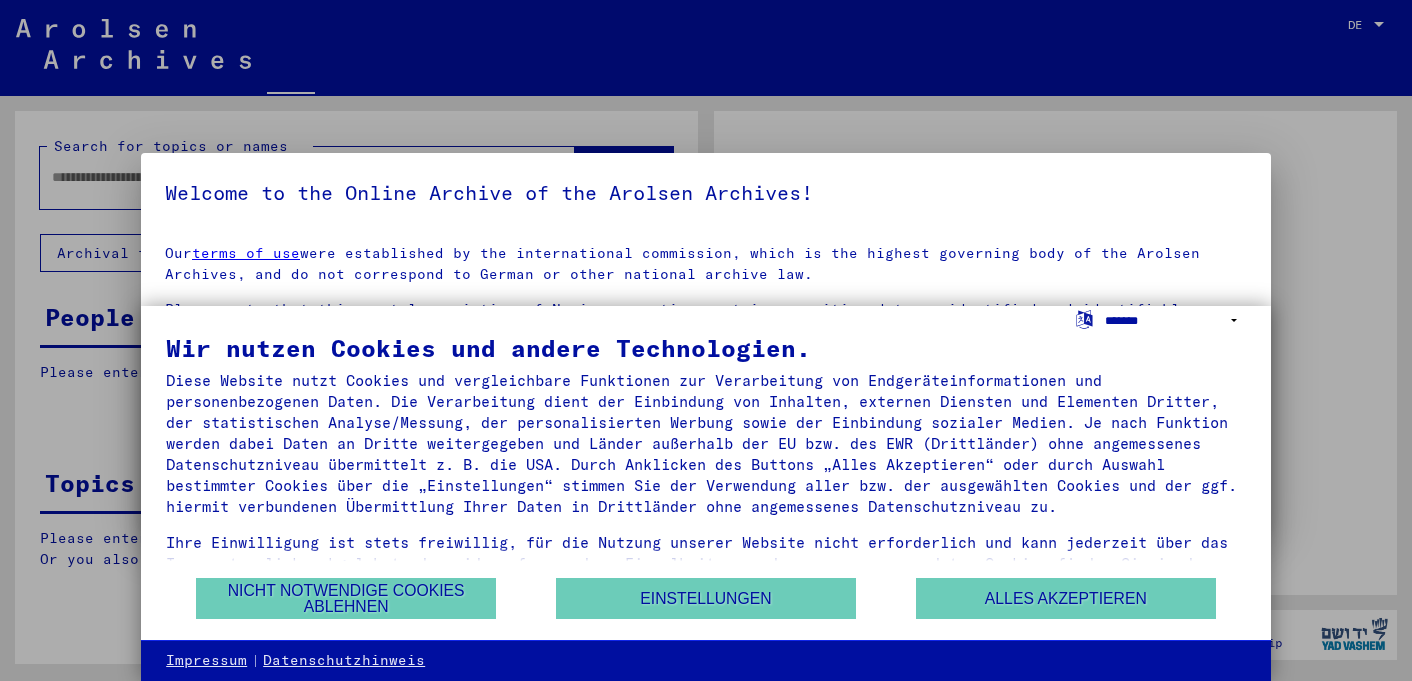 type on "**********" 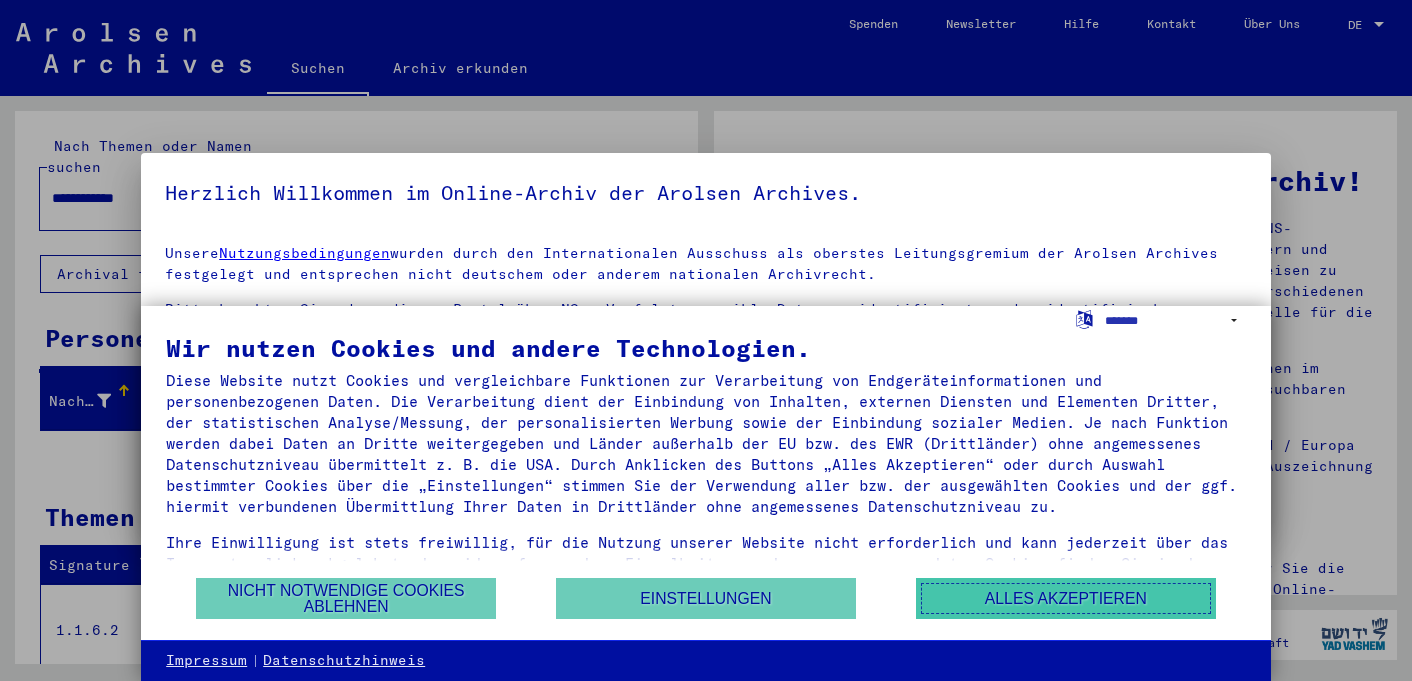 click on "Alles akzeptieren" at bounding box center [1066, 598] 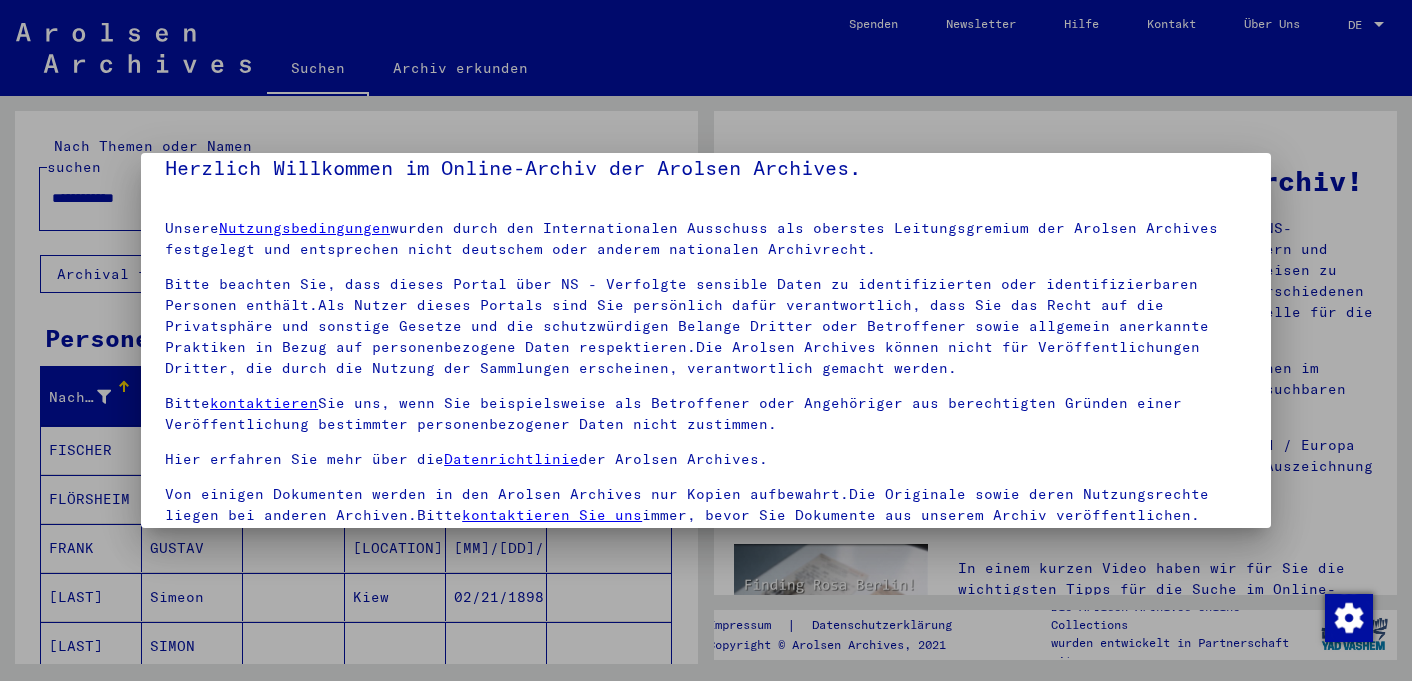 scroll, scrollTop: 0, scrollLeft: 0, axis: both 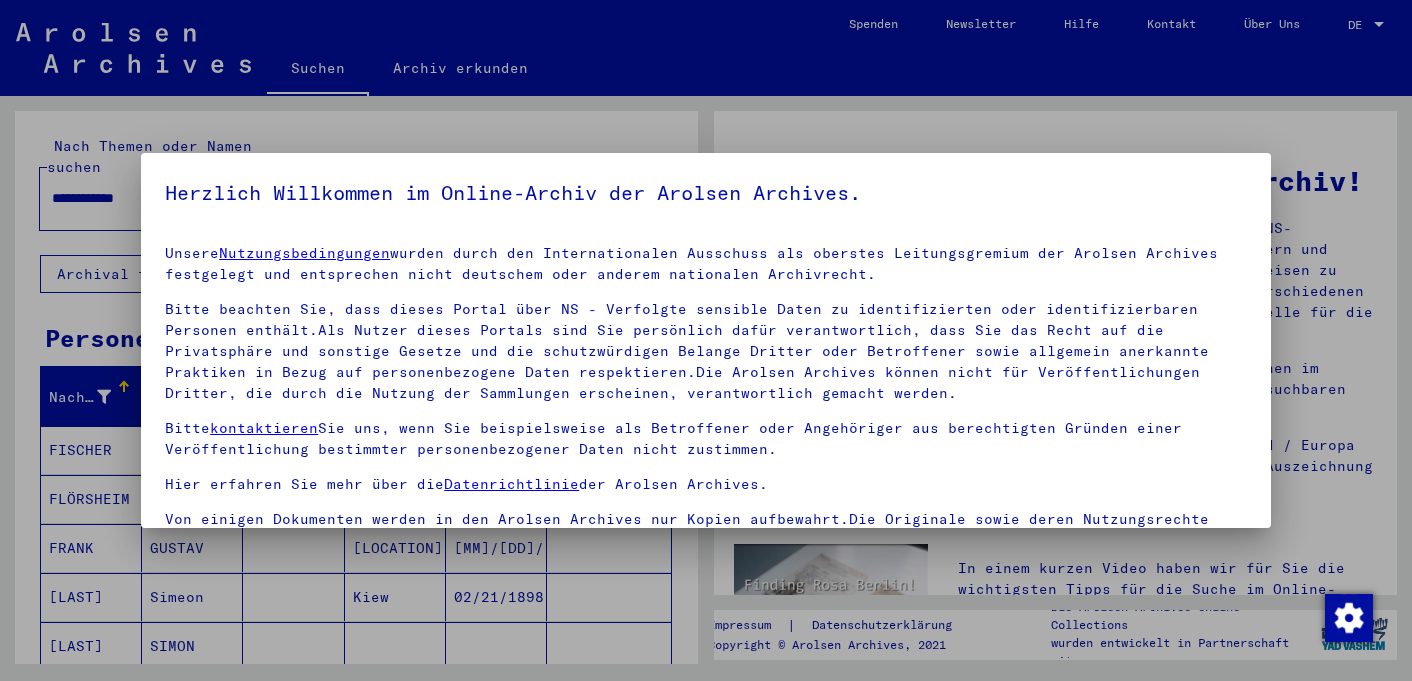 click at bounding box center [706, 340] 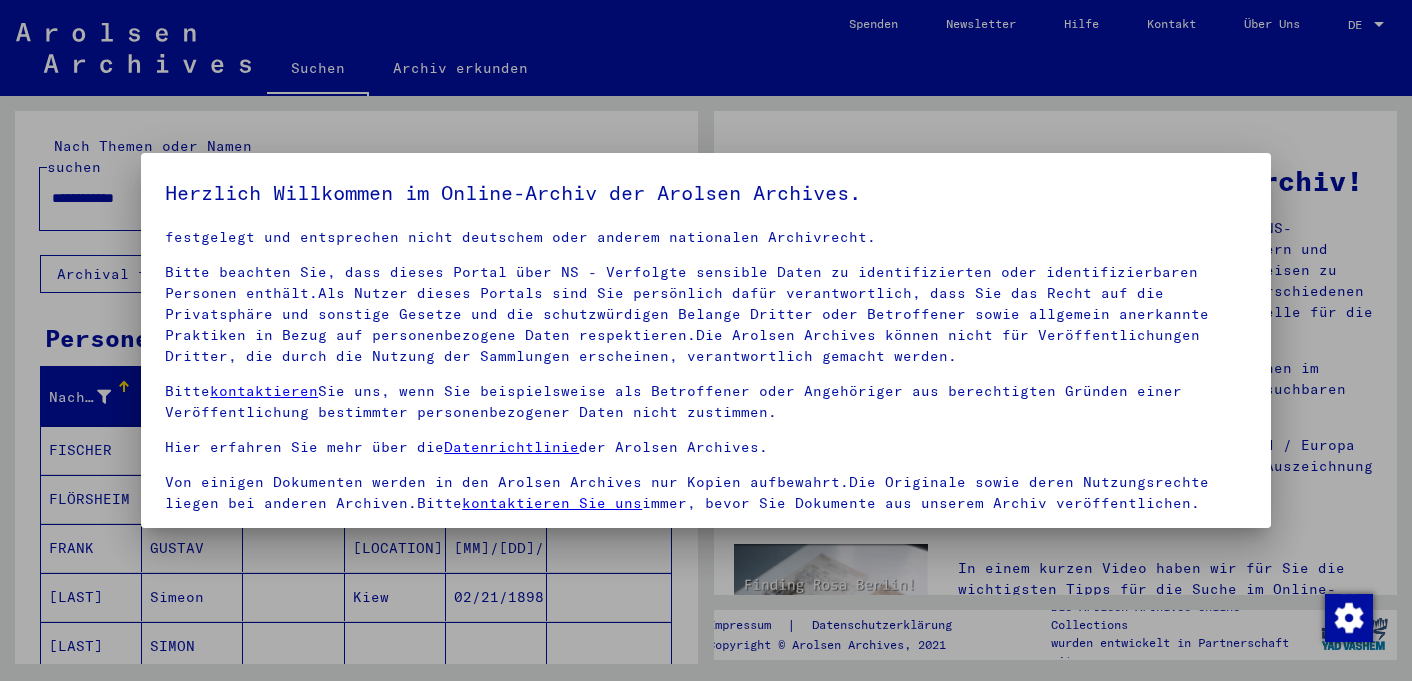 scroll, scrollTop: 168, scrollLeft: 0, axis: vertical 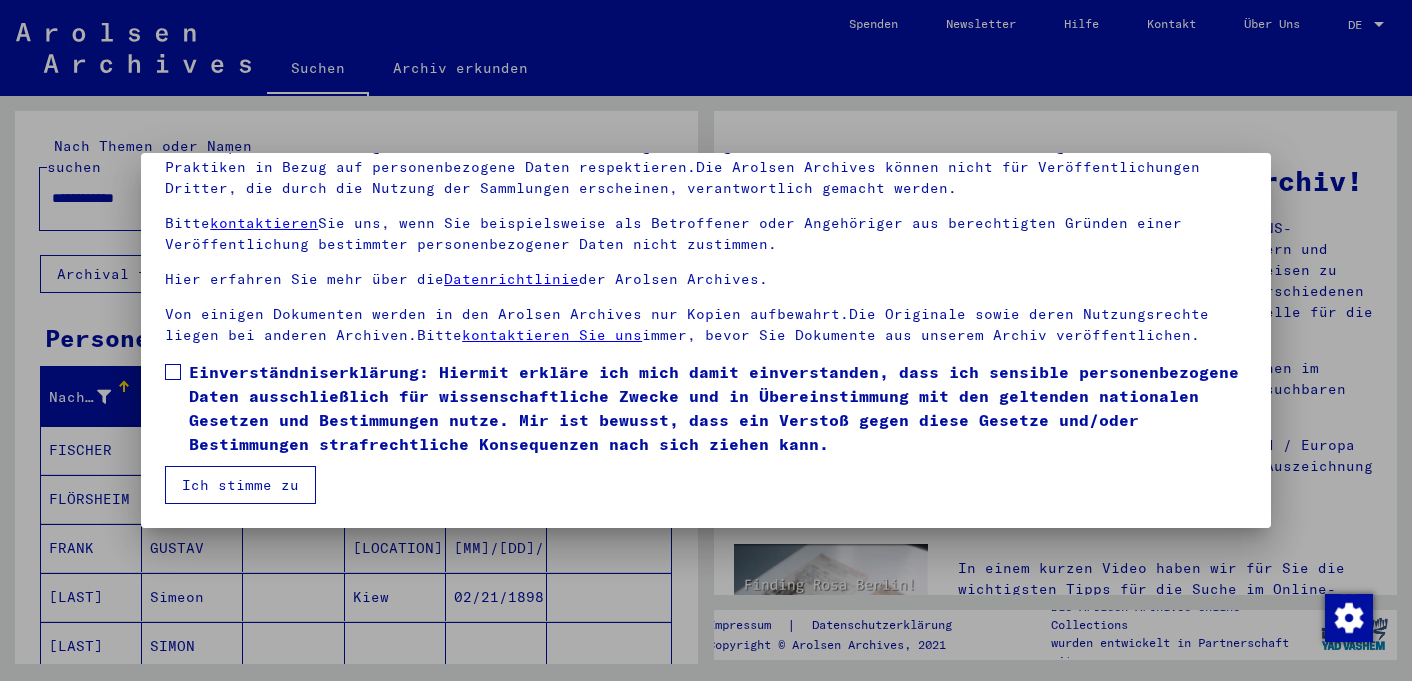 click at bounding box center (173, 372) 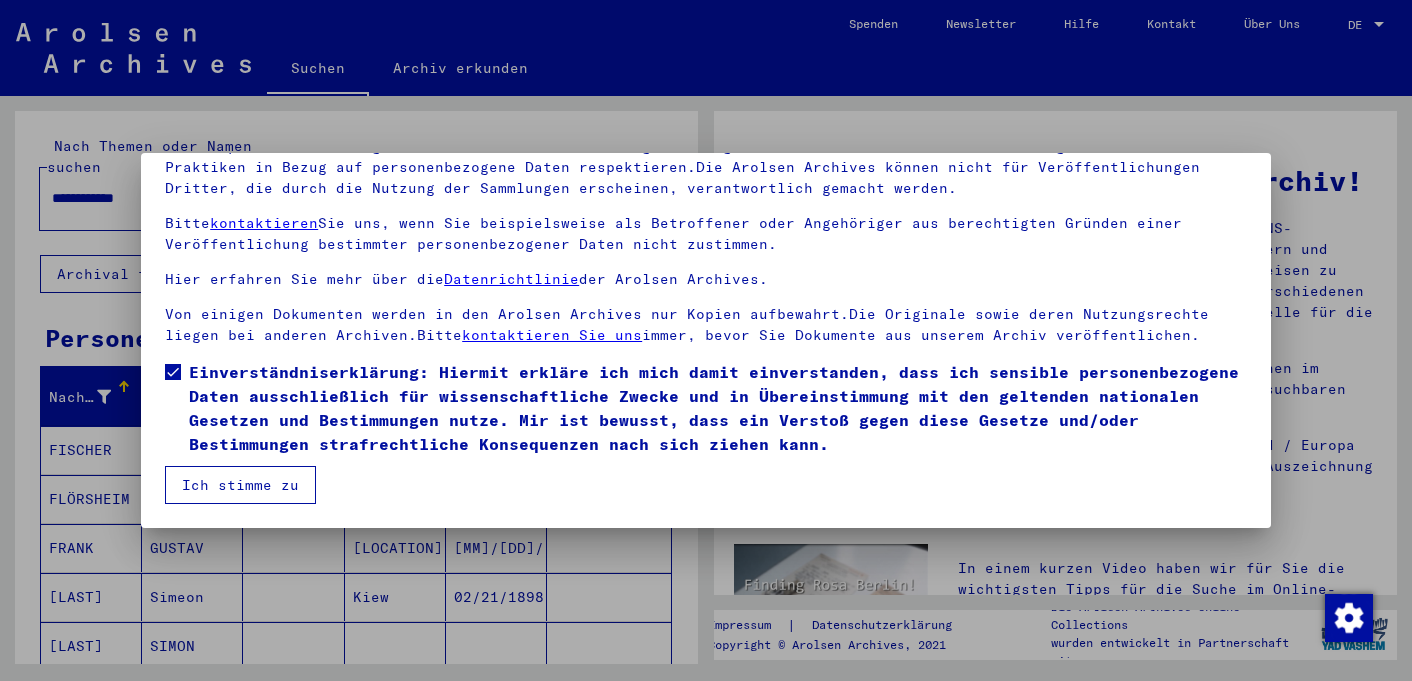 click on "Ich stimme zu" at bounding box center [240, 485] 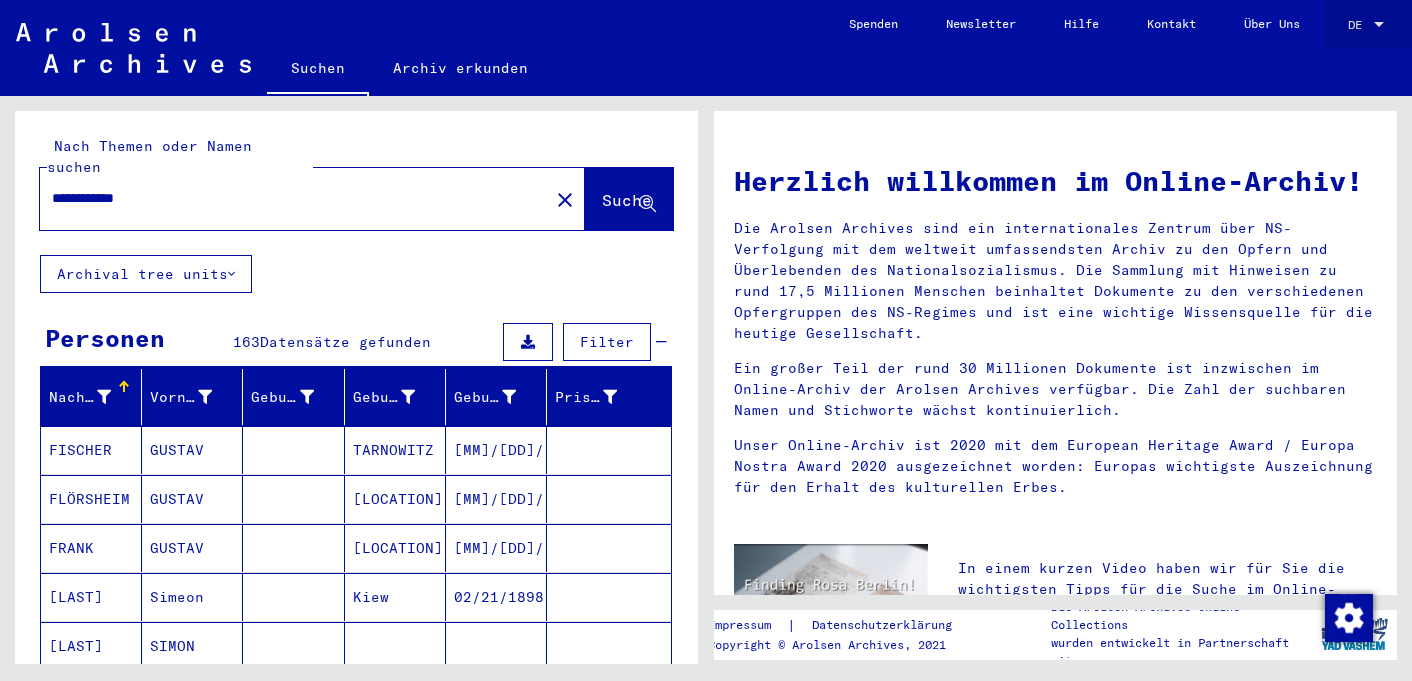 click at bounding box center (1379, 25) 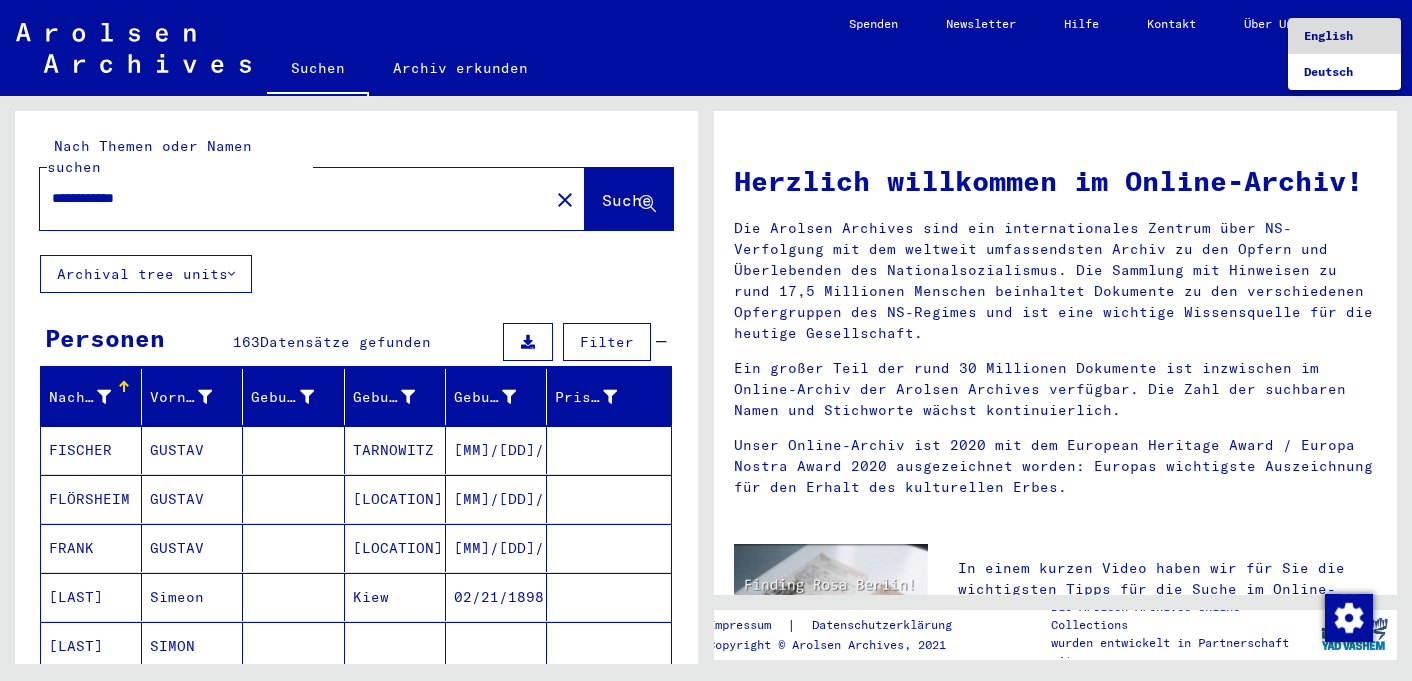 click on "English" at bounding box center [1328, 35] 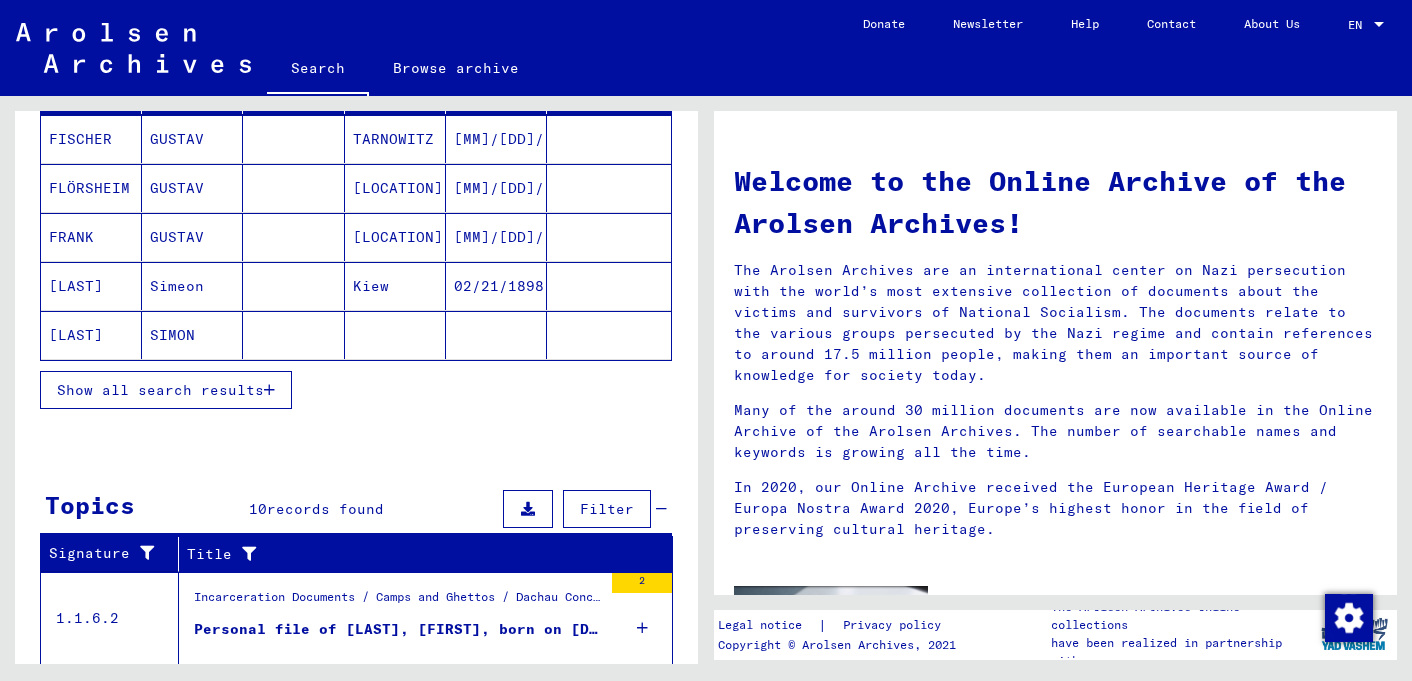 scroll, scrollTop: 280, scrollLeft: 0, axis: vertical 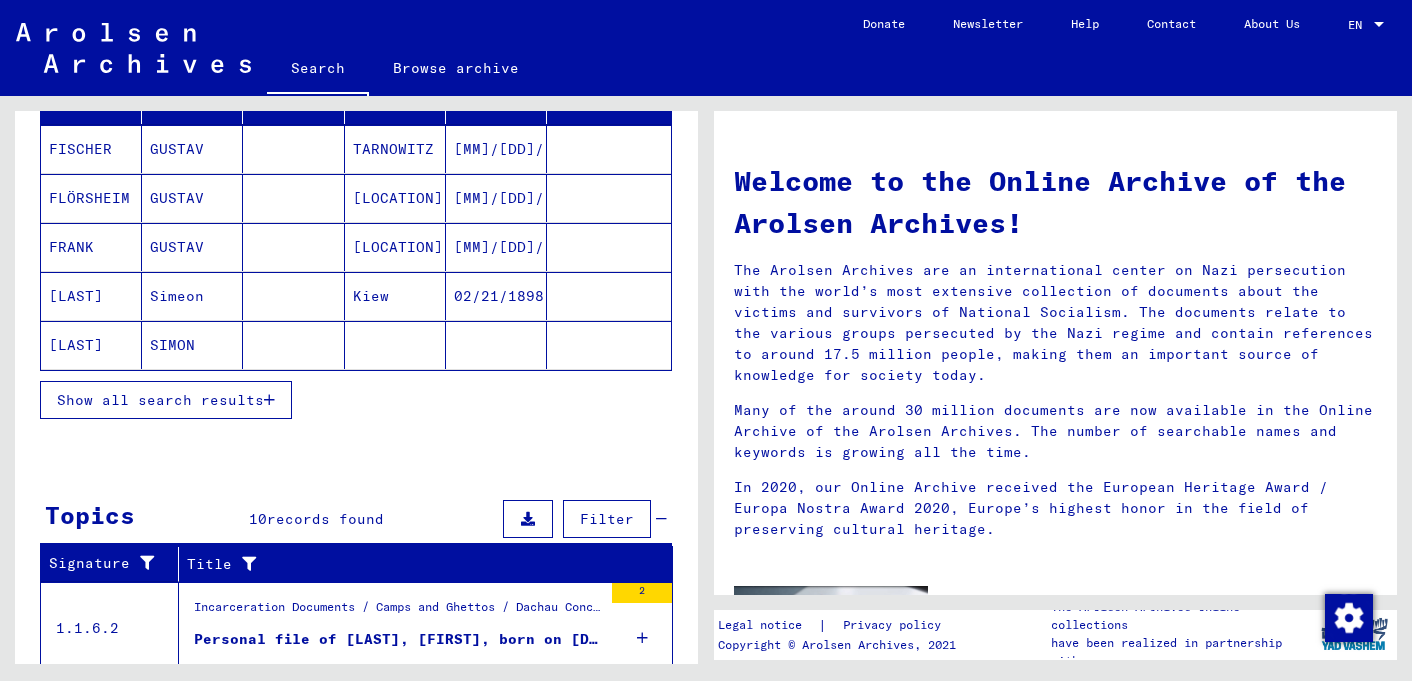 click on "Show all search results" at bounding box center (160, 400) 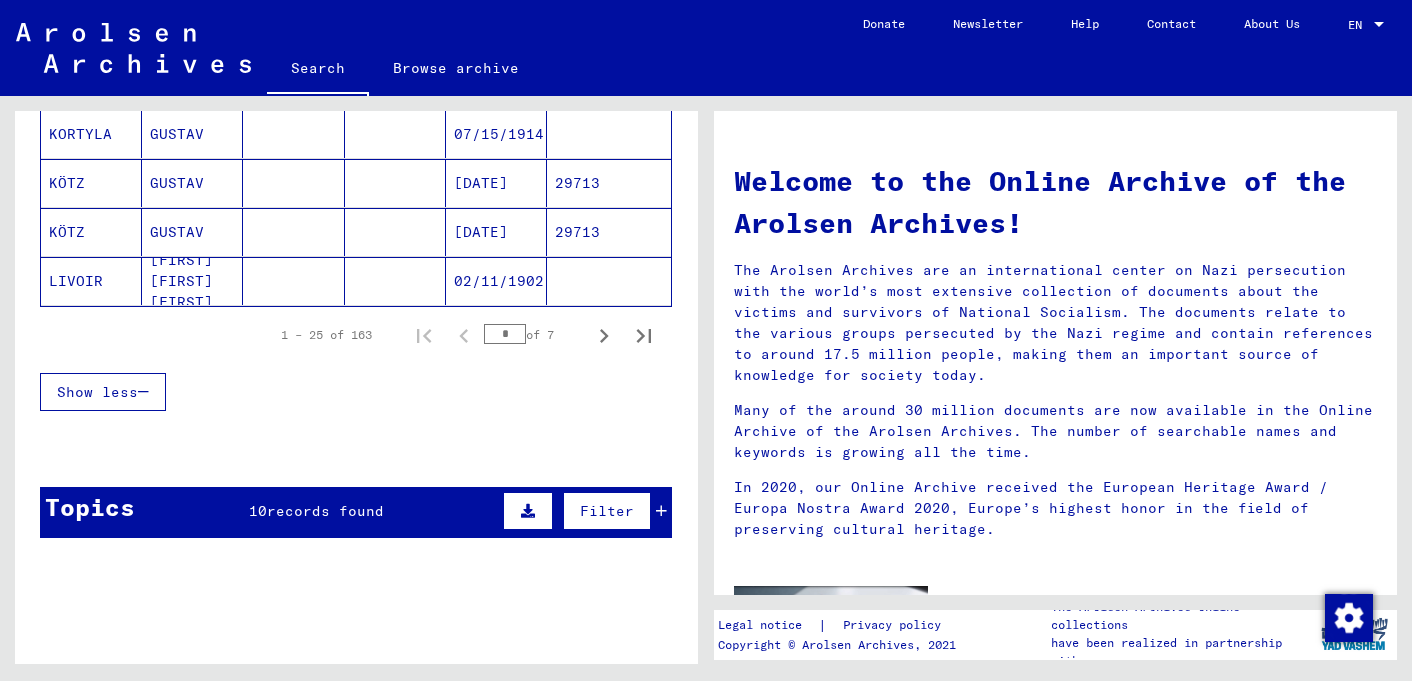 scroll, scrollTop: 1295, scrollLeft: 0, axis: vertical 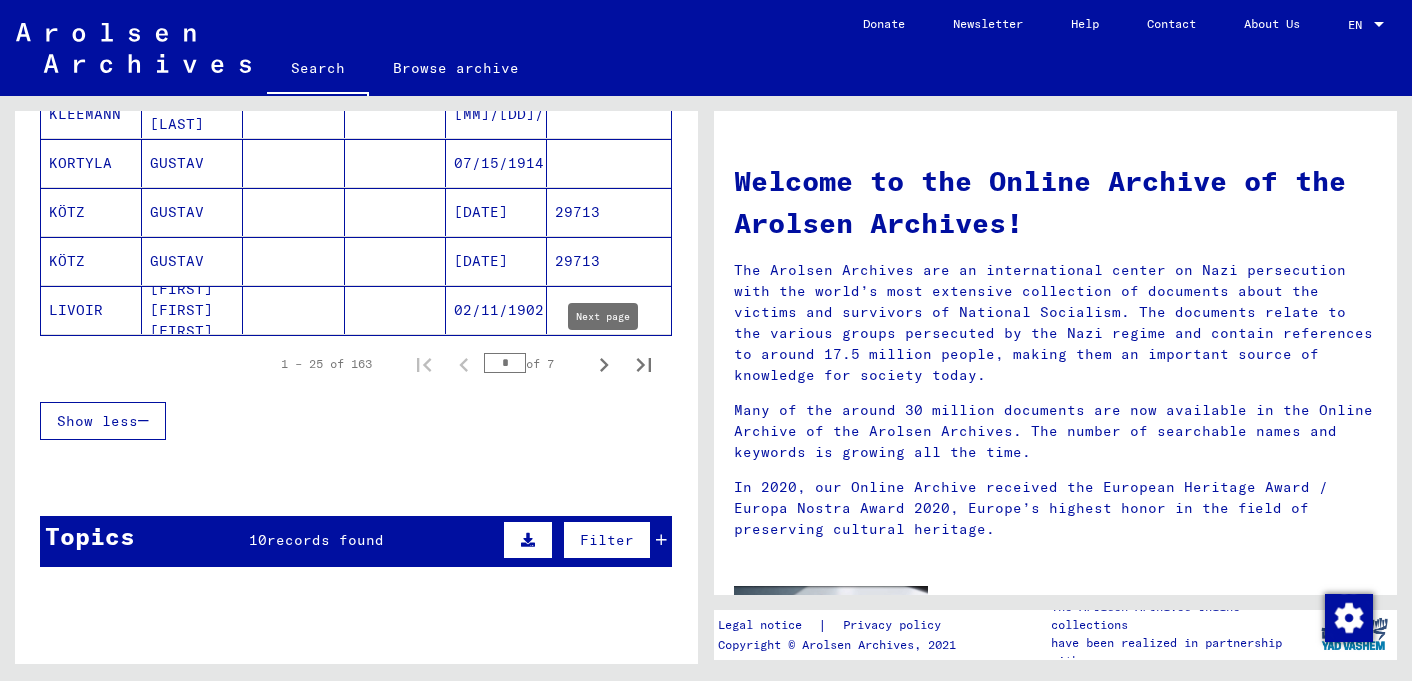 click 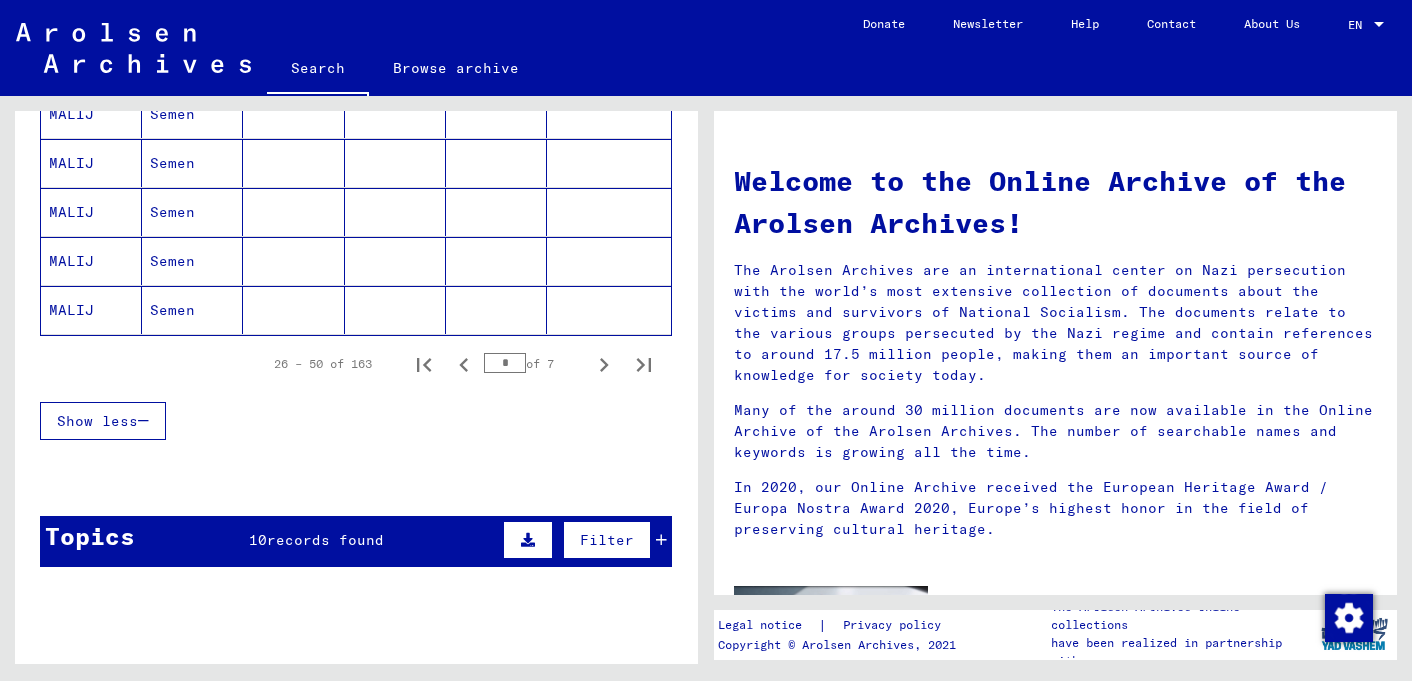 click 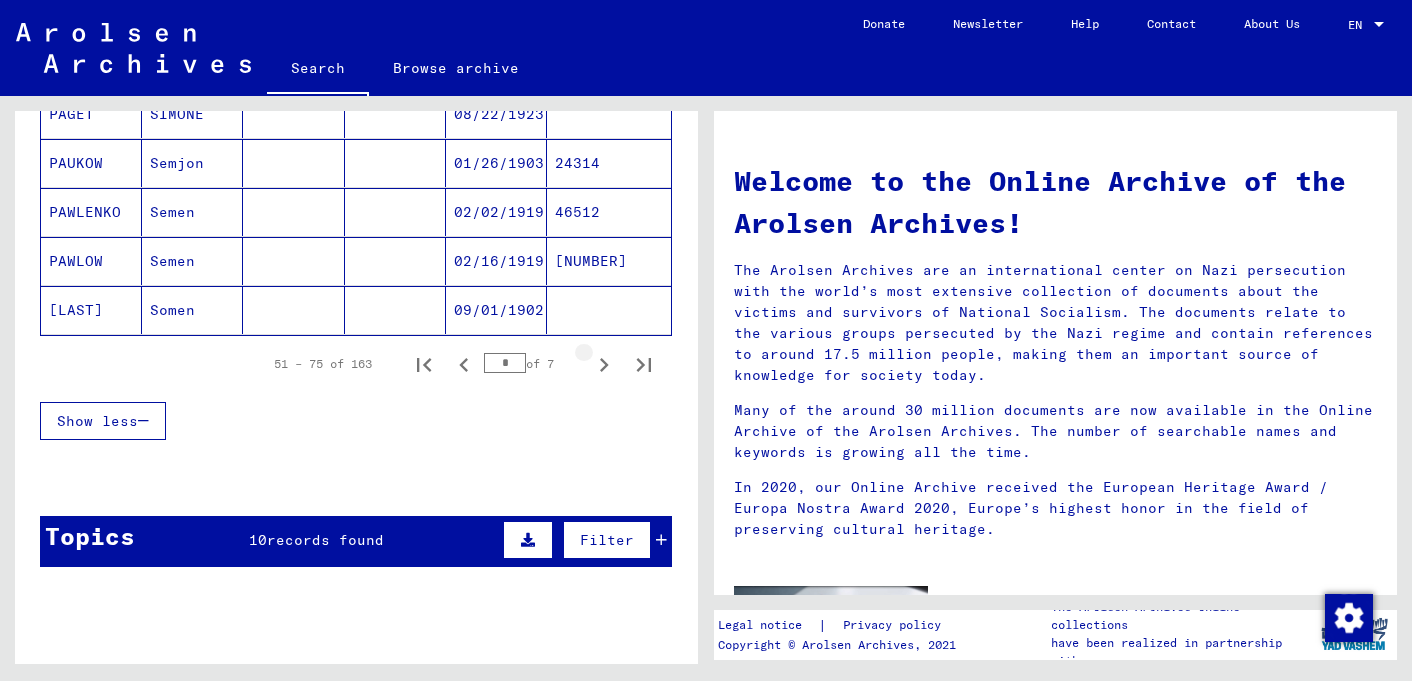 click 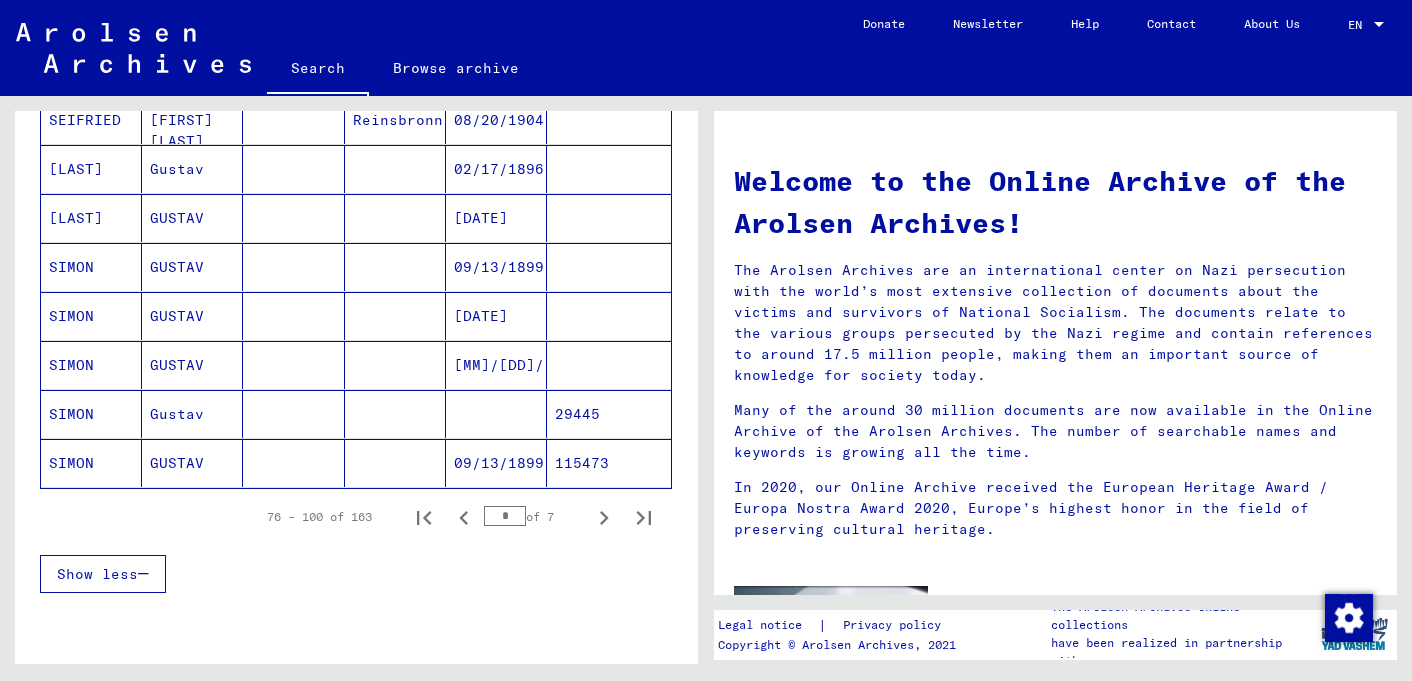 scroll, scrollTop: 1166, scrollLeft: 0, axis: vertical 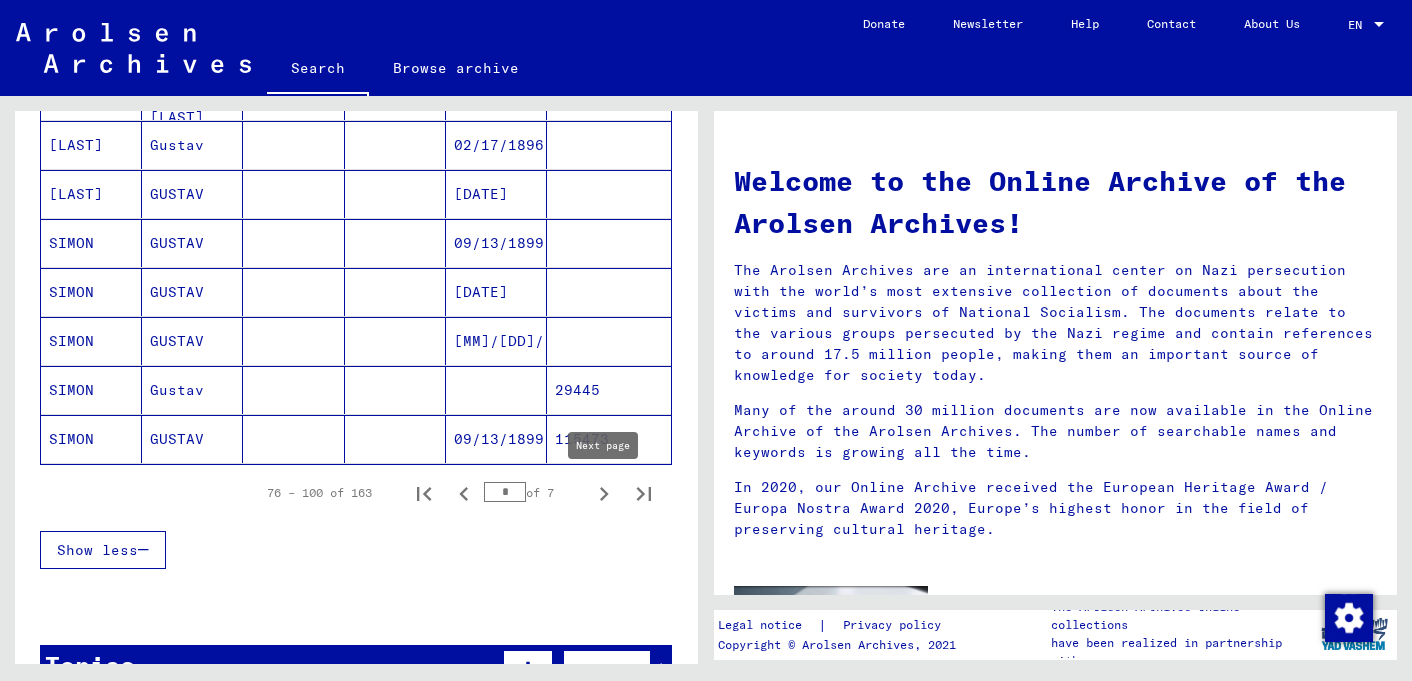 click 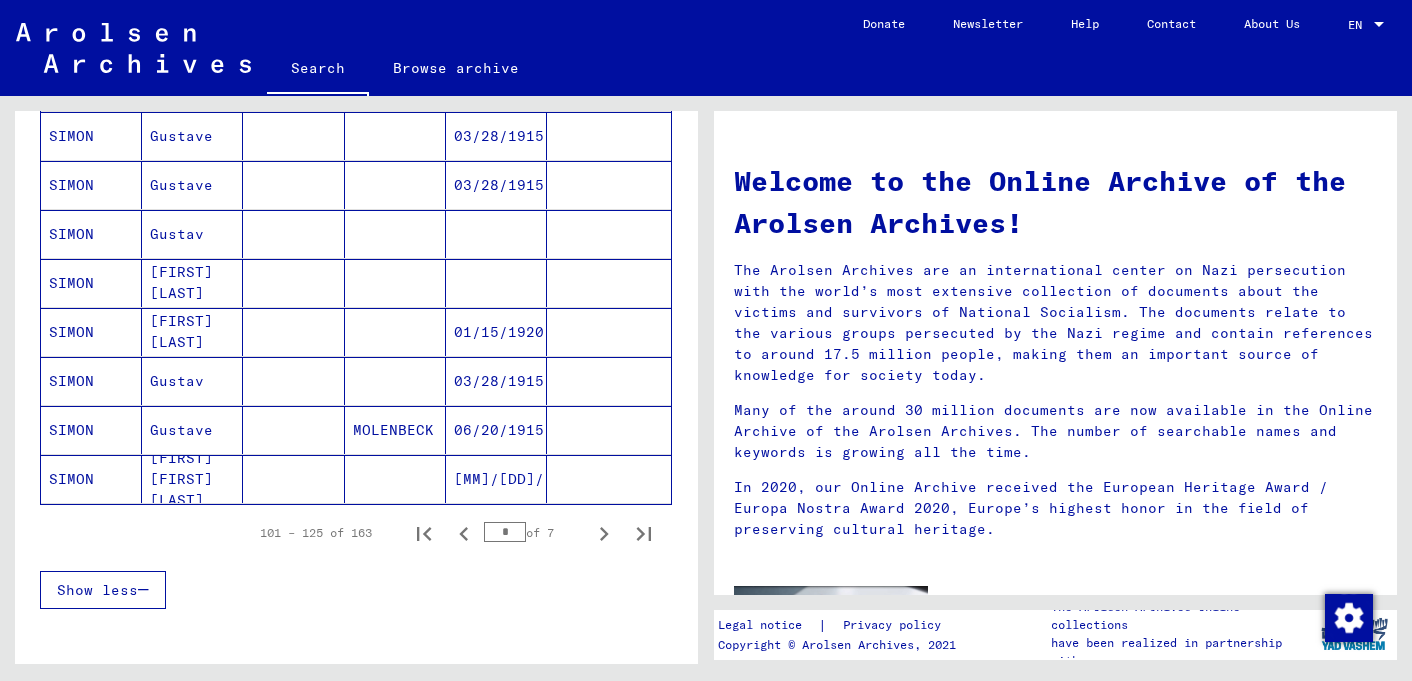 scroll, scrollTop: 1132, scrollLeft: 0, axis: vertical 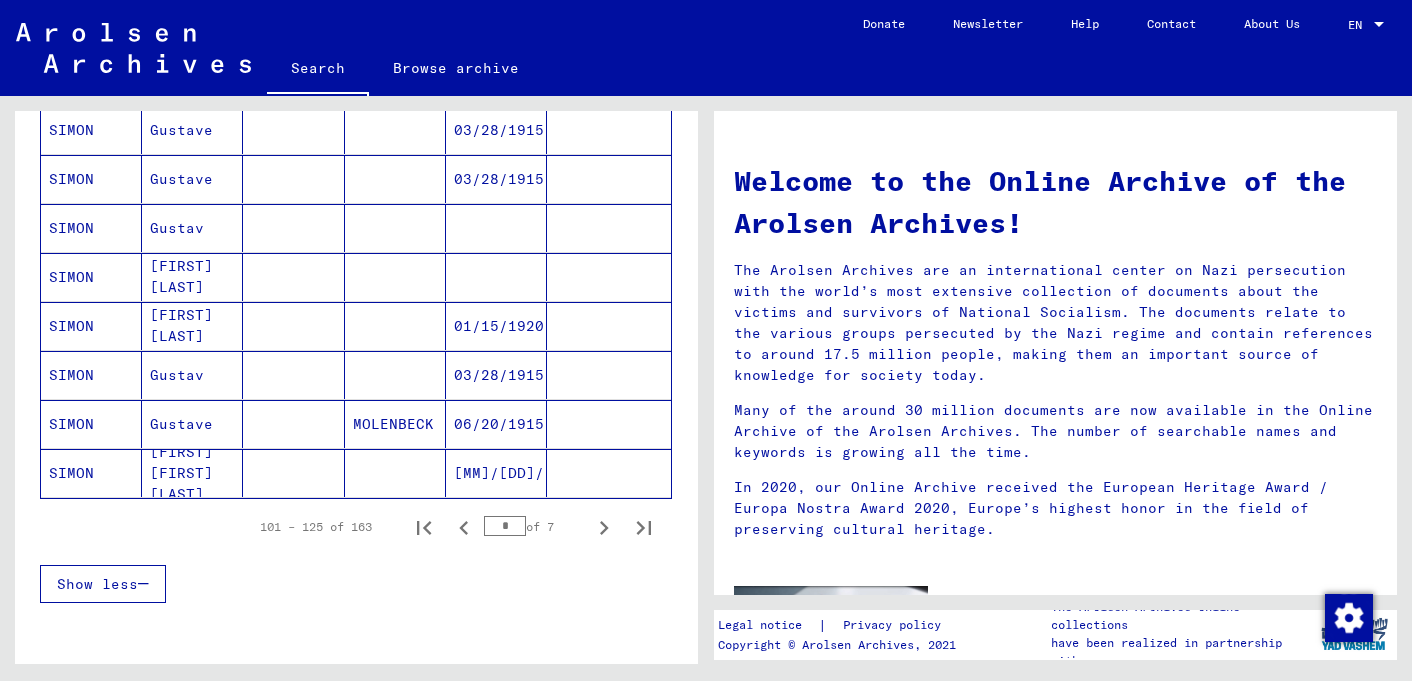click on "01/15/1920" at bounding box center [496, 375] 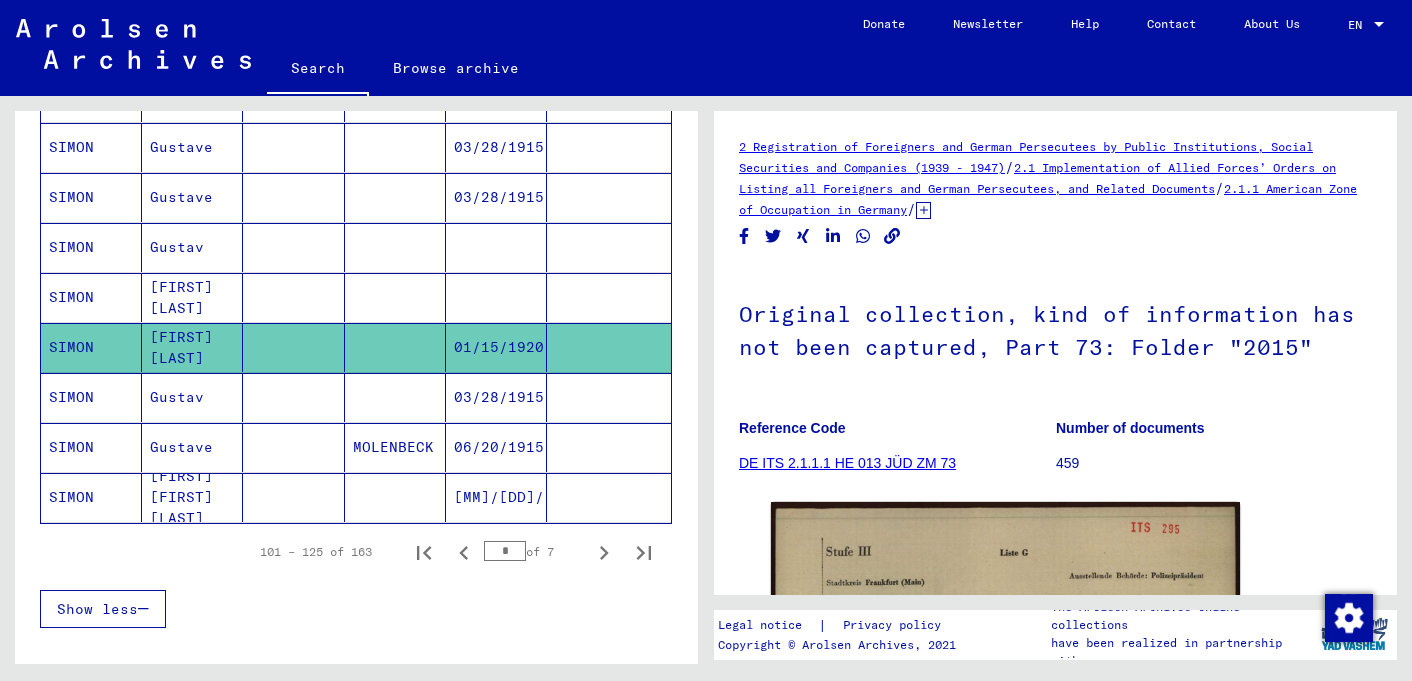 scroll, scrollTop: 1149, scrollLeft: 0, axis: vertical 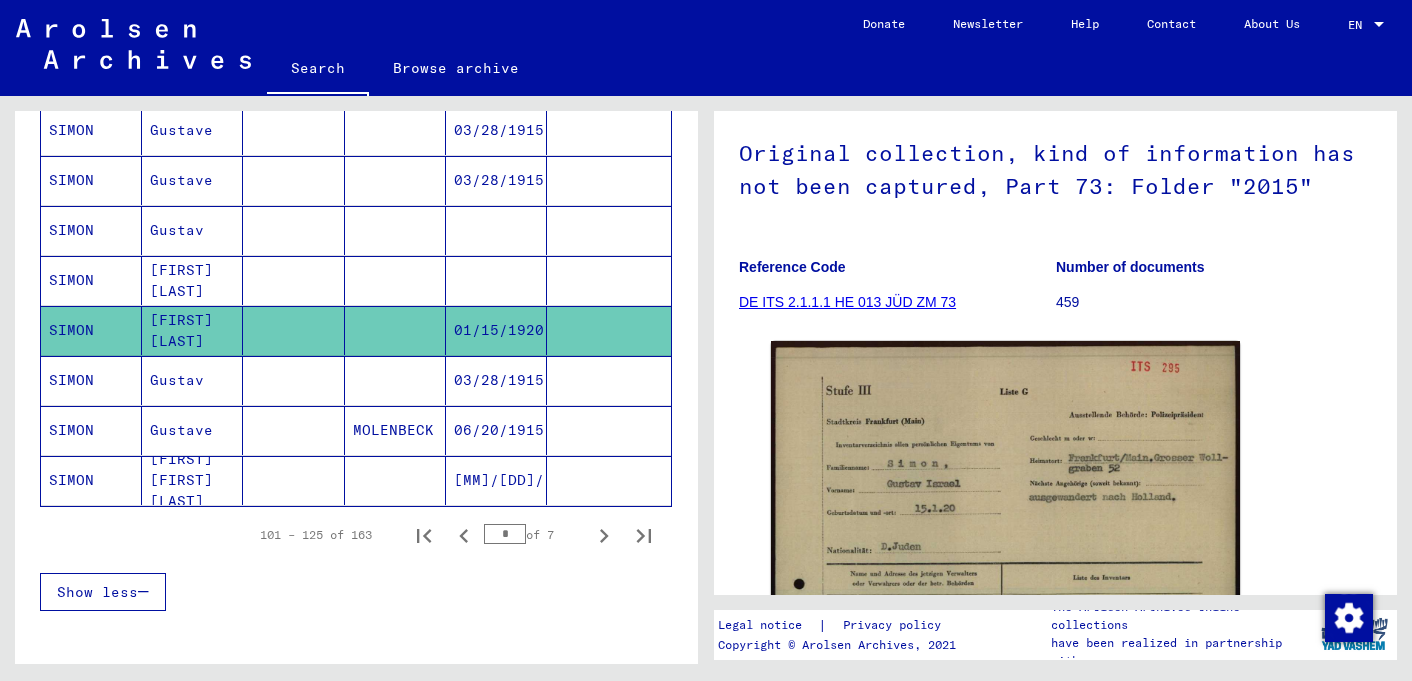 click on "DE ITS 2.1.1.1 HE 013 JÜD ZM 73" 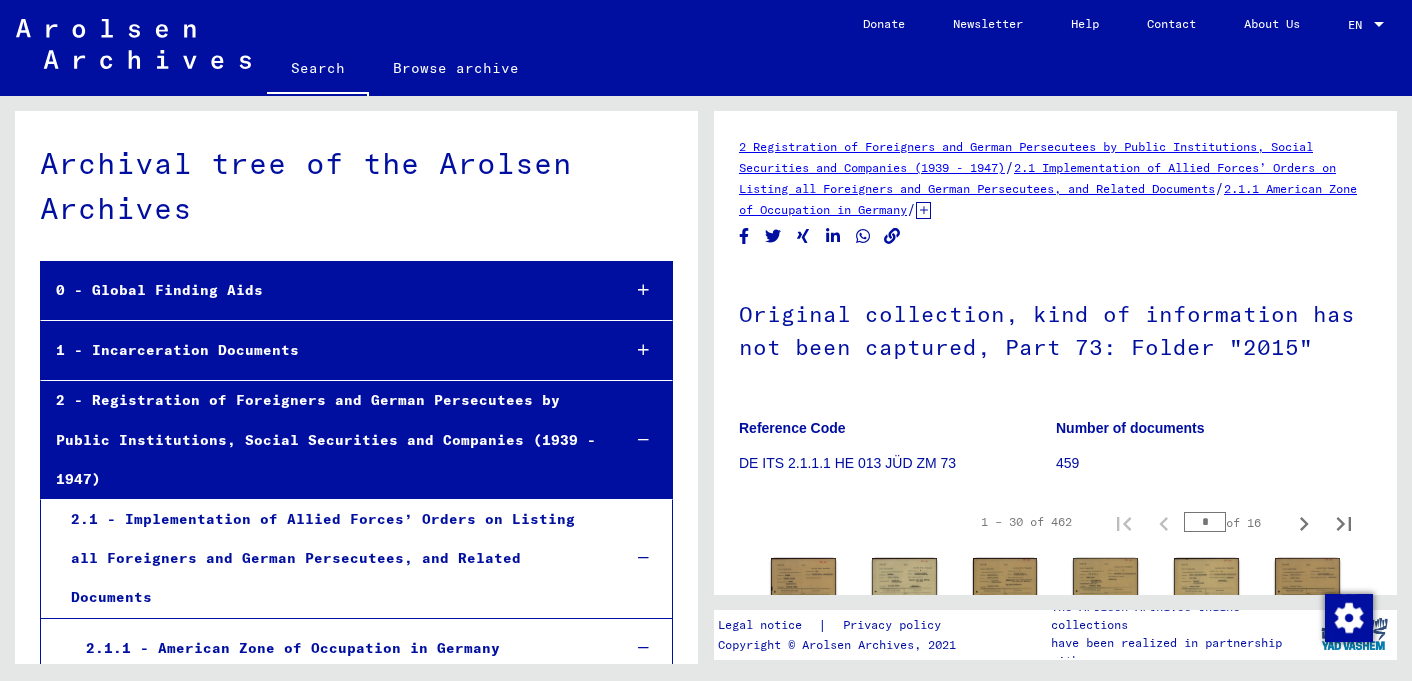 scroll, scrollTop: 11208, scrollLeft: 0, axis: vertical 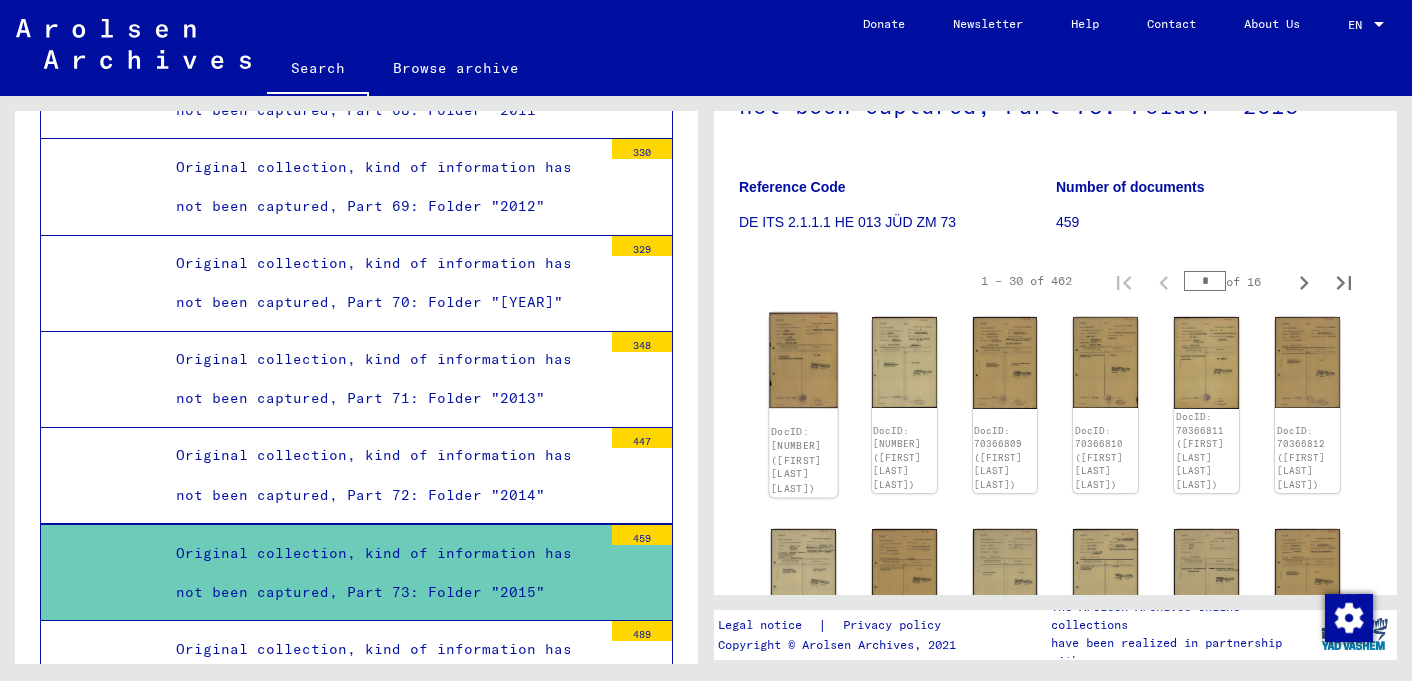 click 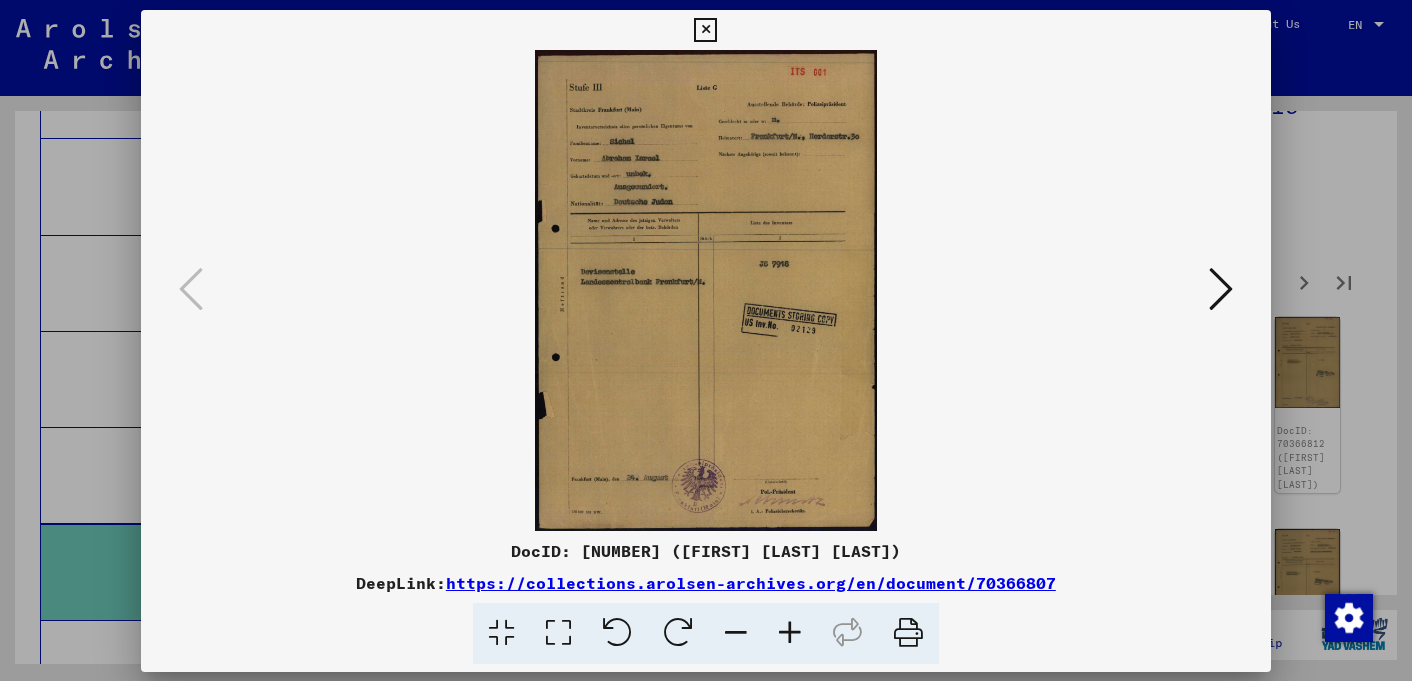 click at bounding box center [706, 290] 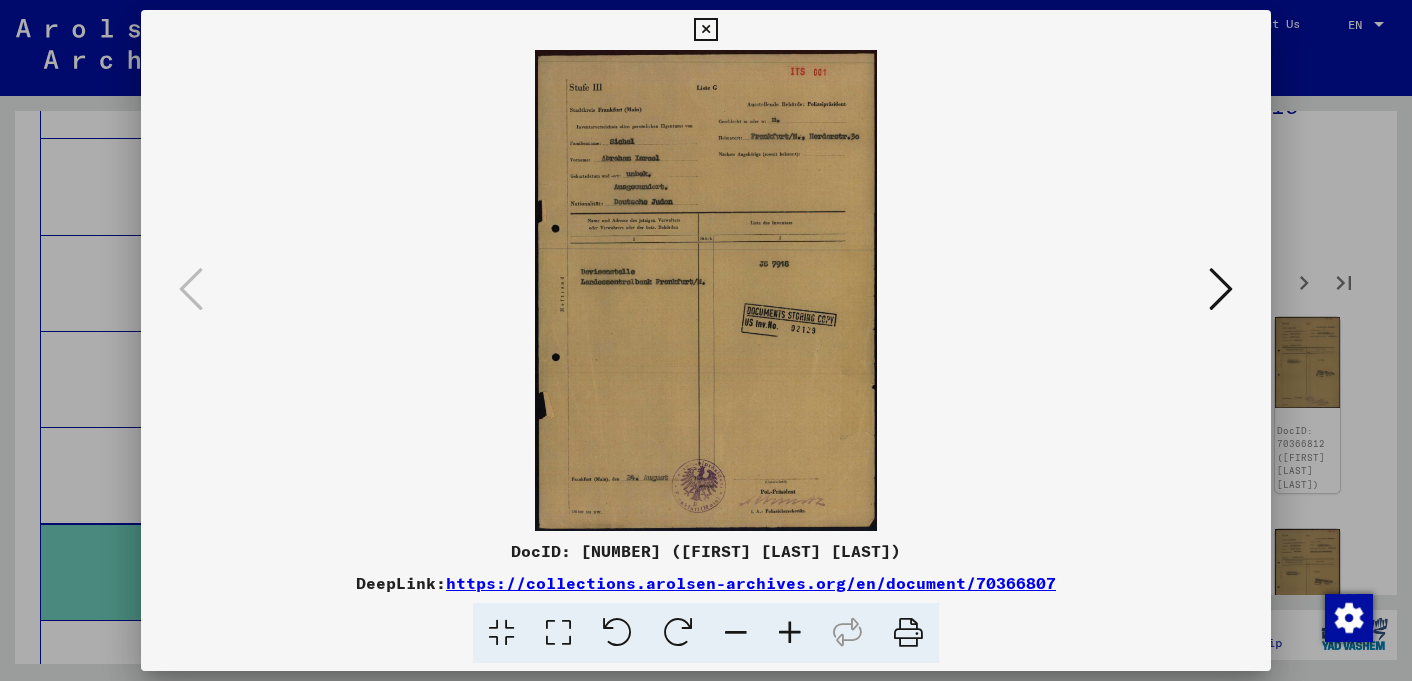 click at bounding box center [1221, 289] 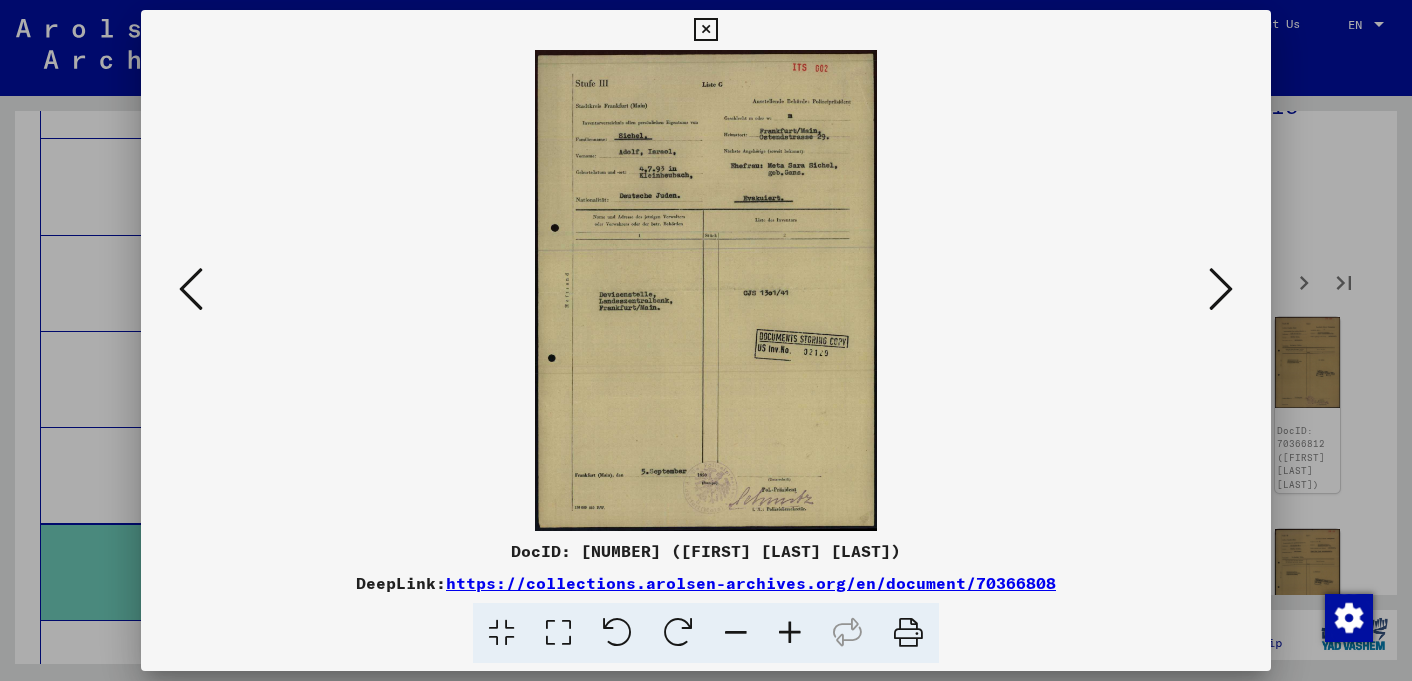click at bounding box center (1221, 289) 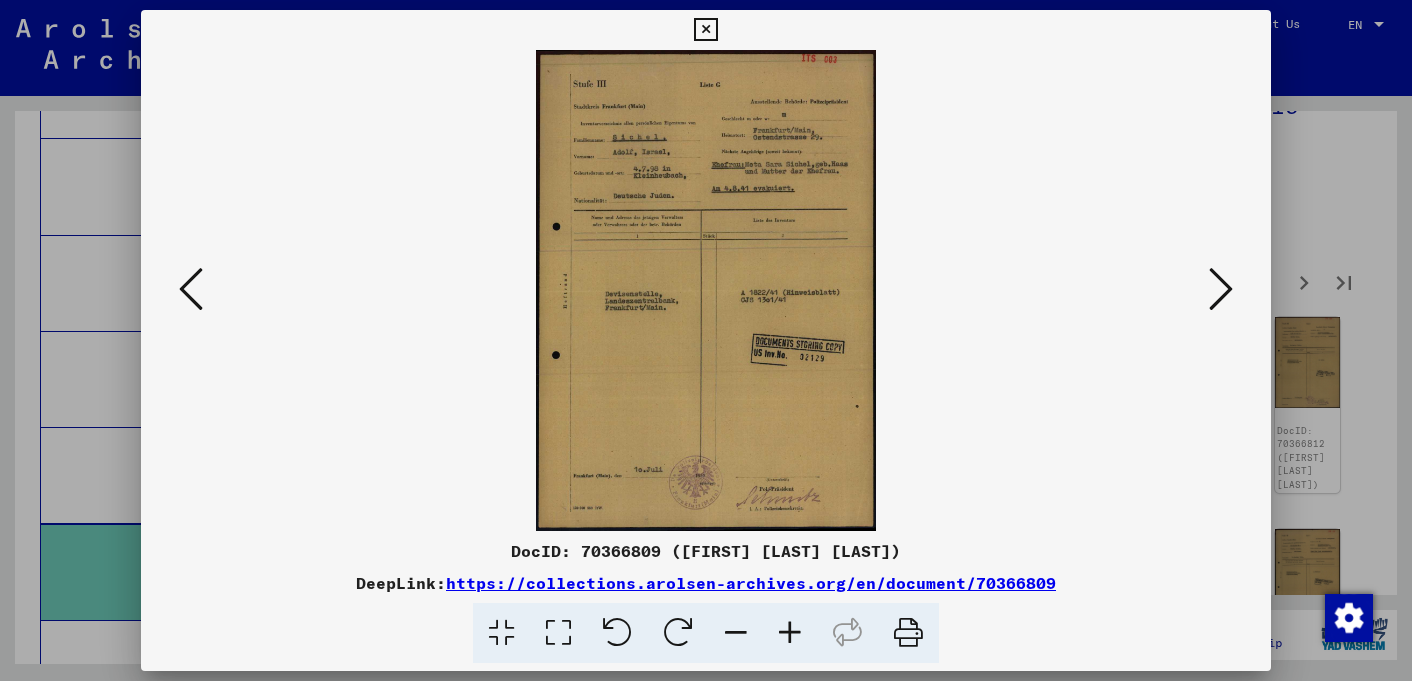 click at bounding box center [1221, 289] 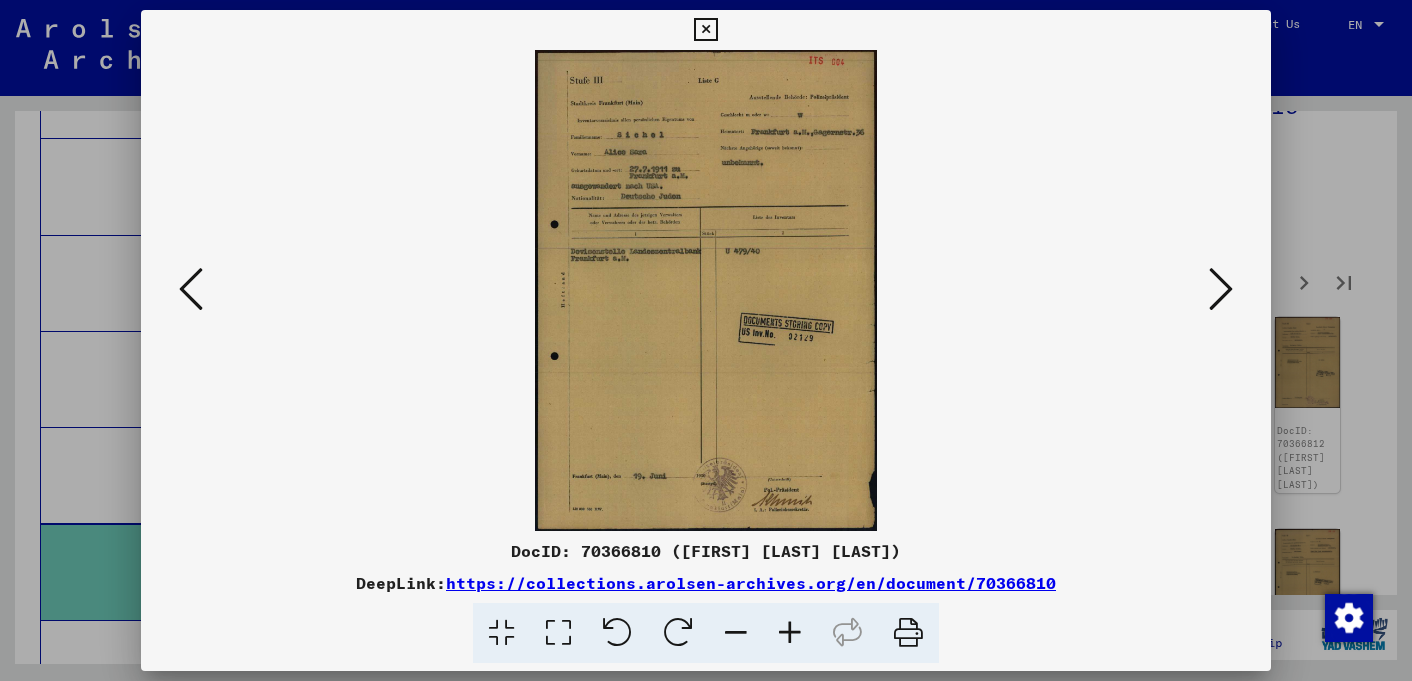 click at bounding box center (705, 30) 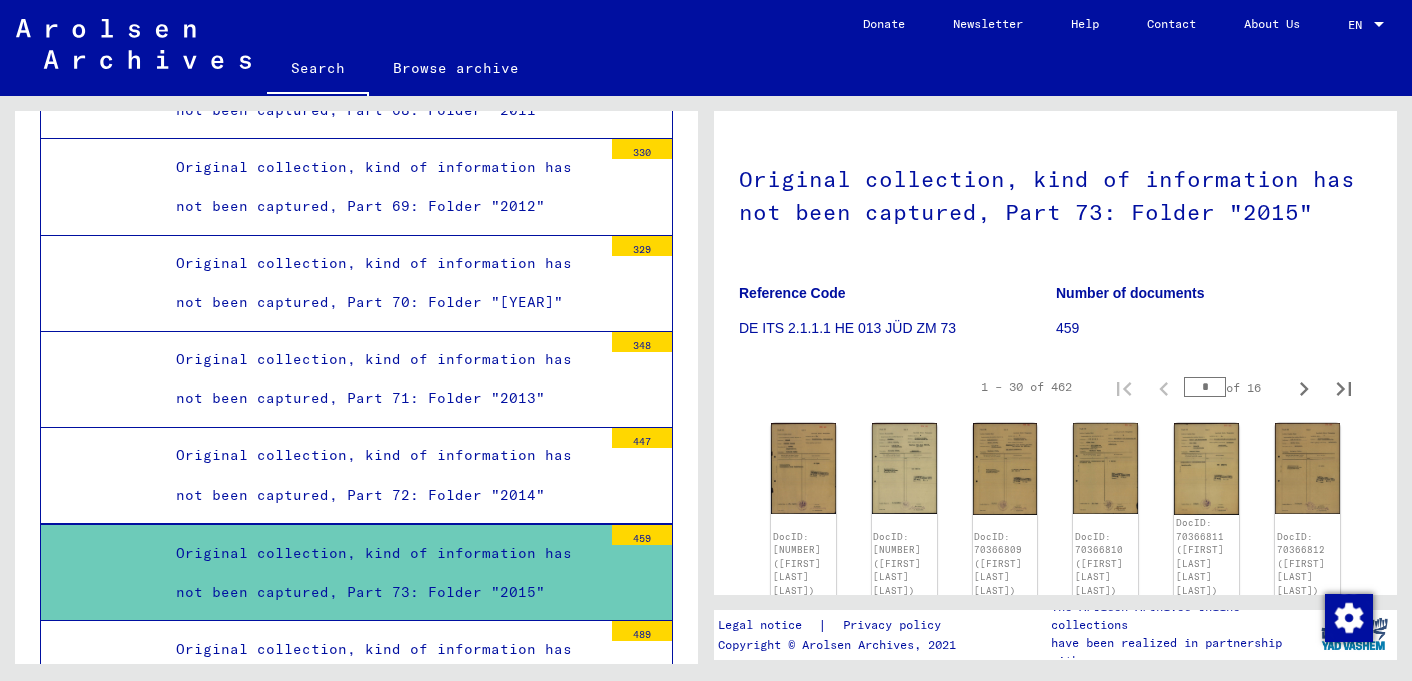 scroll, scrollTop: 139, scrollLeft: 0, axis: vertical 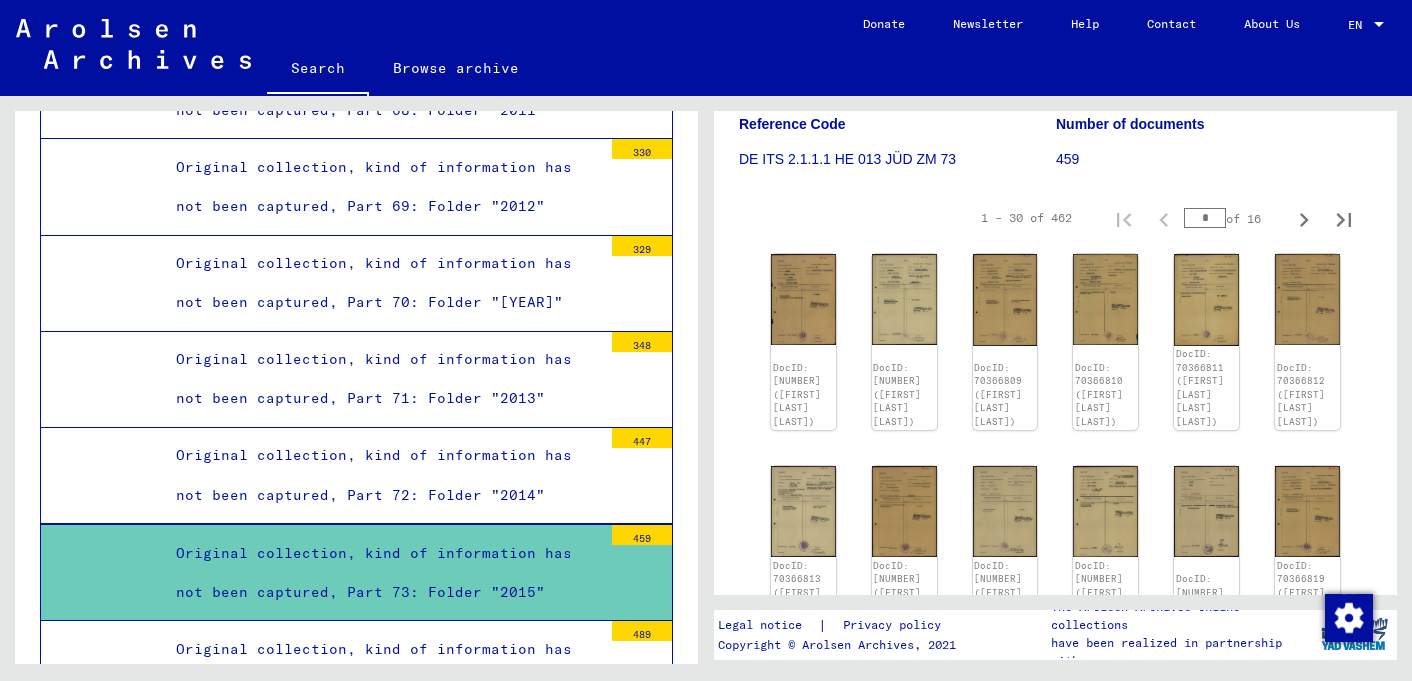 click on "DocID: 70366807 ([FIRST] [LAST] [LAST]) DocID: 70366808 ([FIRST] [LAST] [LAST]) DocID: 70366809 ([FIRST] [LAST] [LAST]) DocID: 70366810 ([FIRST] [LAST] [LAST]) DocID: 70366811 ([FIRST] [LAST] [LAST] [LAST]) DocID: 70366812 ([FIRST] [LAST] [LAST]) DocID: 70366813 ([FIRST] [LAST] [LAST]) DocID: 70366814 ([FIRST] [LAST] [LAST]) DocID: 70366815 ([FIRST] [LAST] [LAST]) DocID: 70366816 ([FIRST] [LAST] [LAST]) DocID: 70366817 ([FIRST] [LAST]) DocID: 70366819 ([FIRST] [LAST] [LAST]) DocID: 70366820 ([FIRST] [LAST] [LAST]) DocID: 70366821 ([FIRST] [LAST]) DocID: 70366822 ([FIRST] [LAST] [LAST]) DocID: 70366823 ([FIRST] [LAST] [LAST]) DocID: 70366824 ([FIRST] [LAST] [LAST]) DocID: 70366825 ([FIRST] [LAST] [LAST]) DocID: 70366826 ([FIRST] [LAST] [LAST]) DocID: 70366827 ([FIRST] [LAST] [LAST] [LAST]) DocID: 70366828 ([FIRST] [LAST] [LAST]) DocID: 70366829 ([FIRST] [LAST] [LAST] [LAST]) DocID: 70366830 ([FIRST] [LAST] [LAST] [LAST]) DocID: 70366831 ([FIRST] [LAST]) DocID: 70366832 ([FIRST] [LAST] [LAST]) DocID: 70366833 ([FIRST] [LAST] [LAST])" 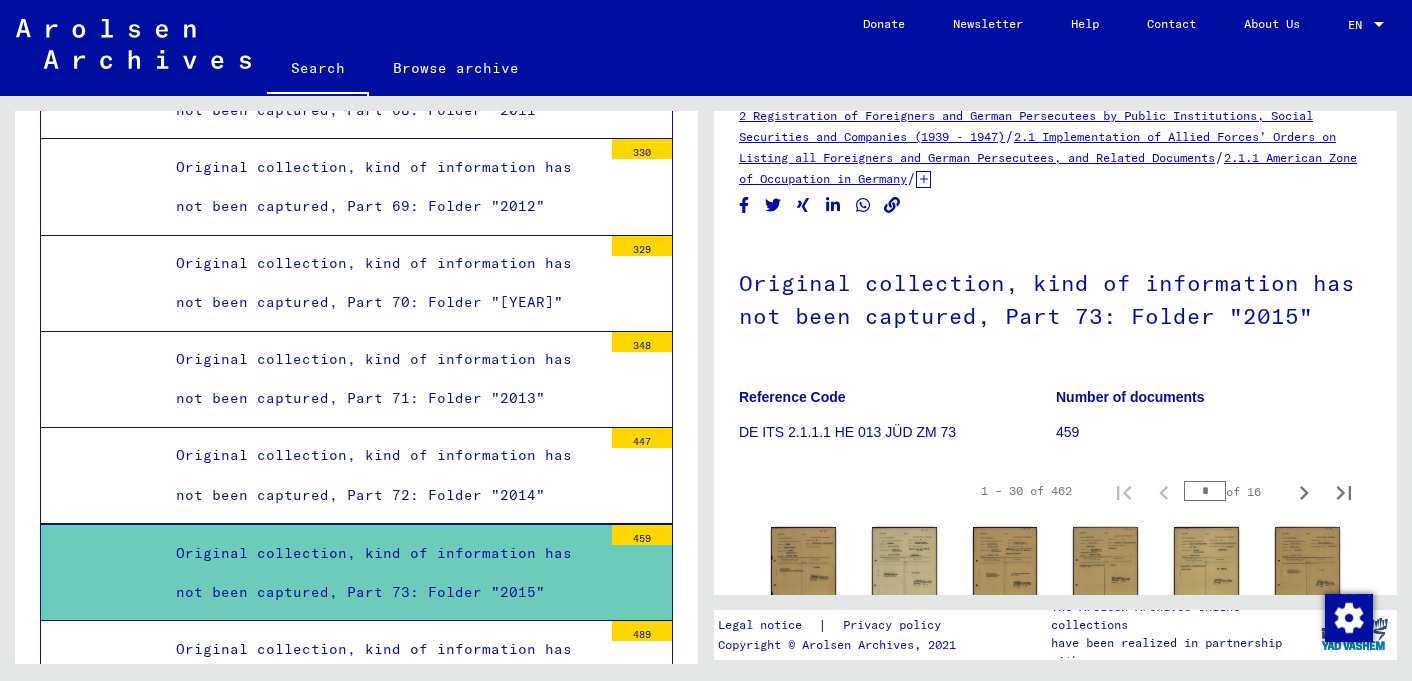 scroll, scrollTop: 0, scrollLeft: 0, axis: both 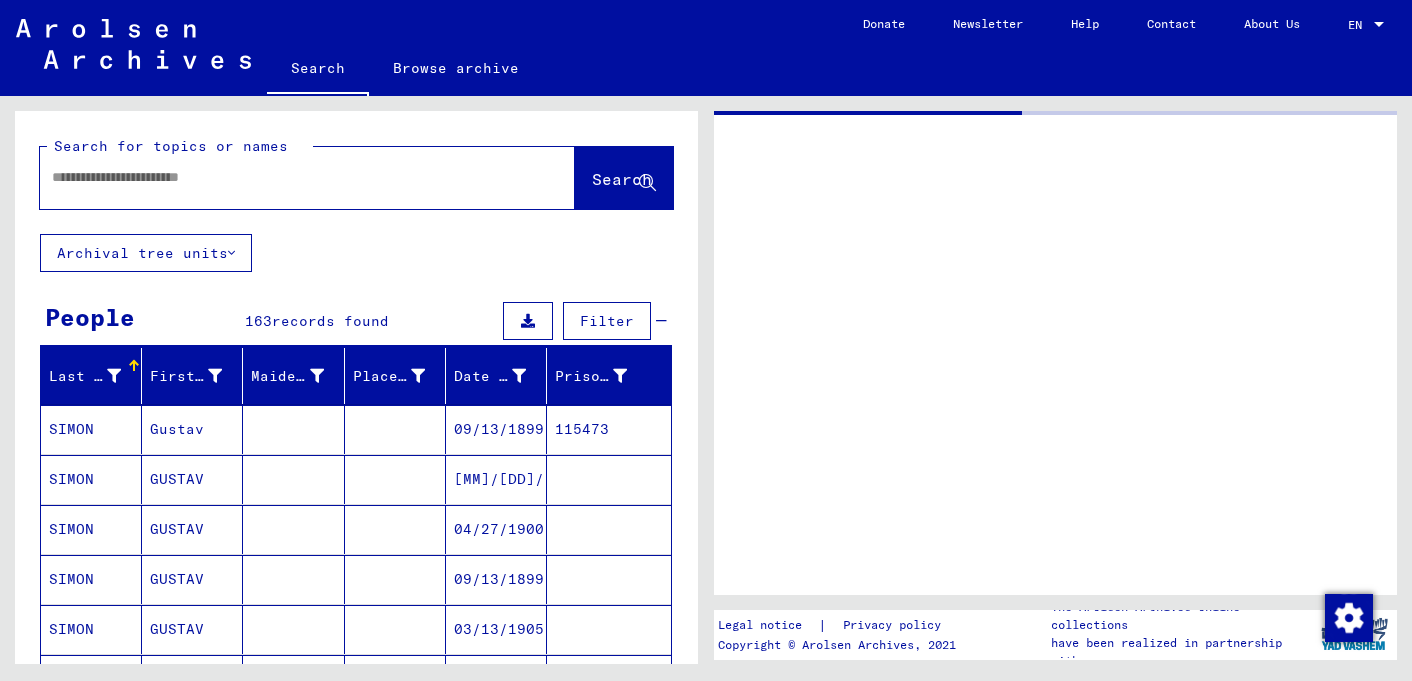 type on "********" 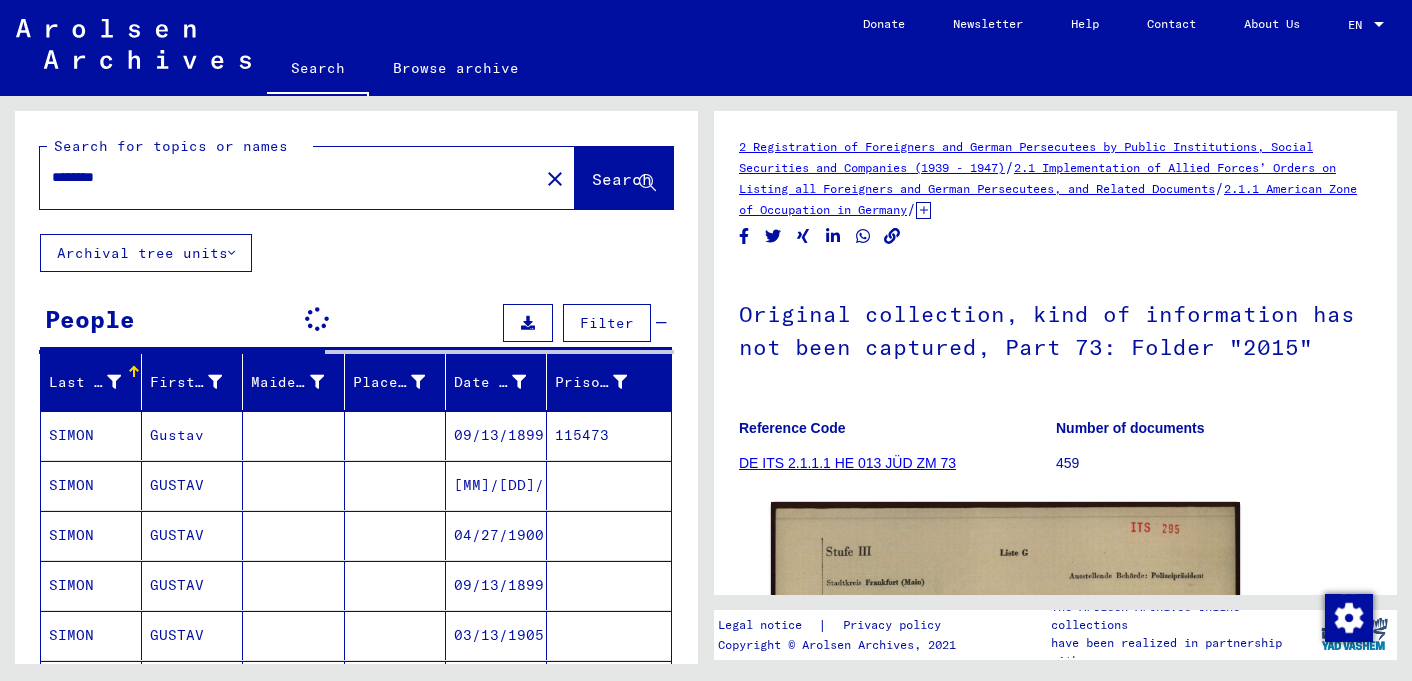 scroll, scrollTop: 0, scrollLeft: 0, axis: both 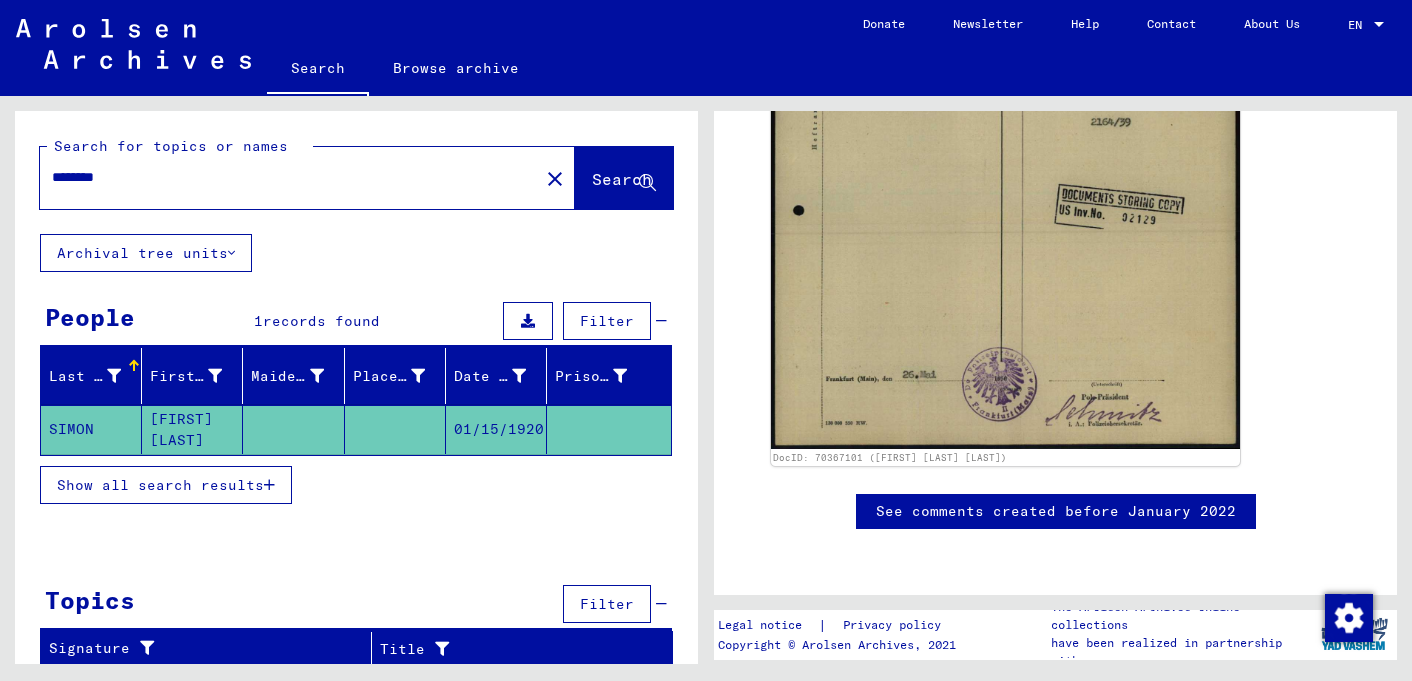 click on "See comments created before January 2022" 